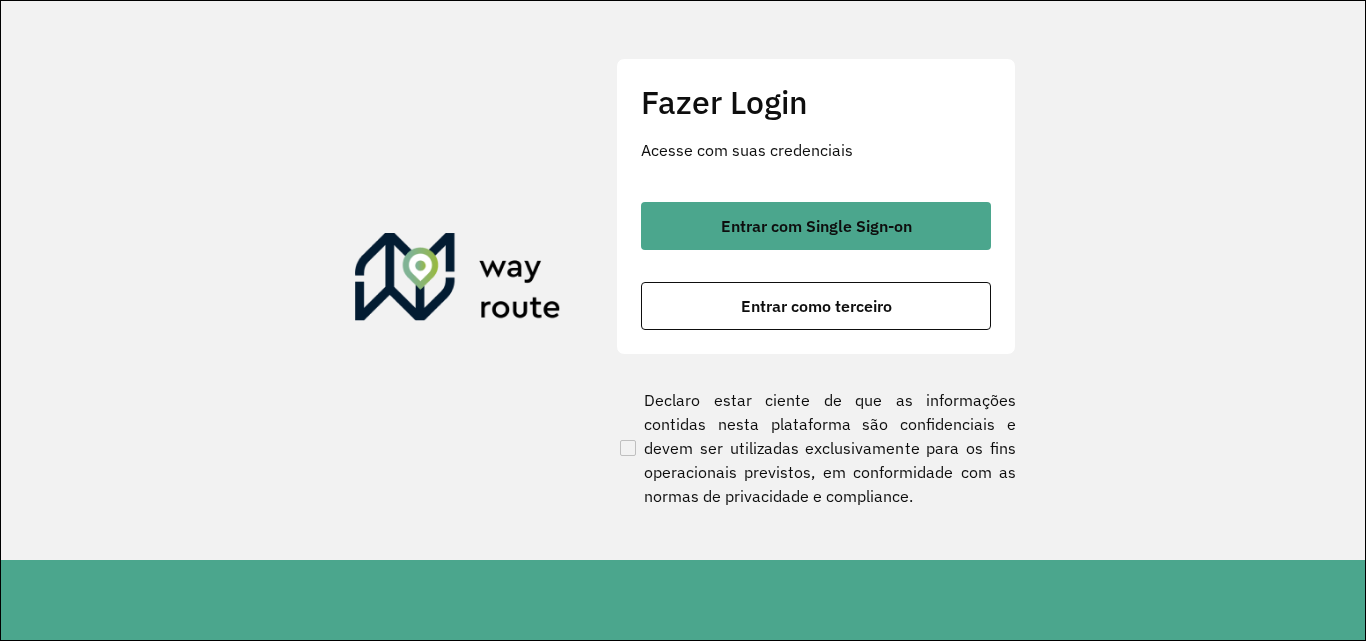 scroll, scrollTop: 0, scrollLeft: 0, axis: both 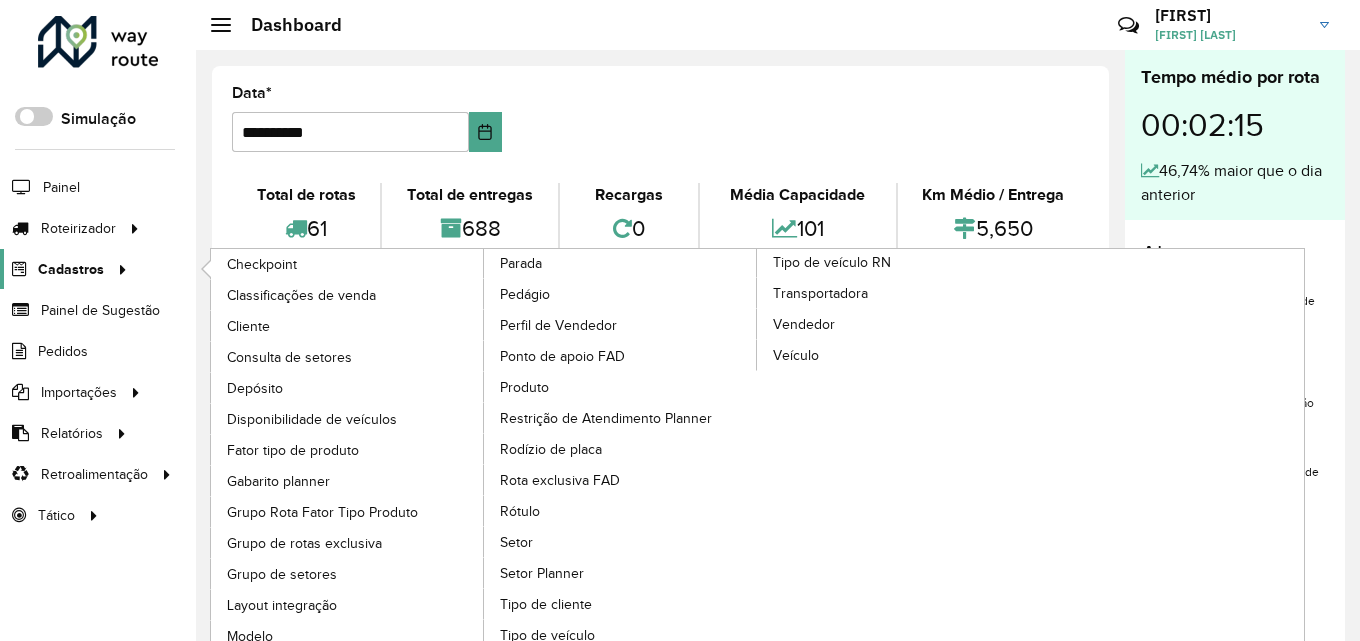 click on "Cadastros" 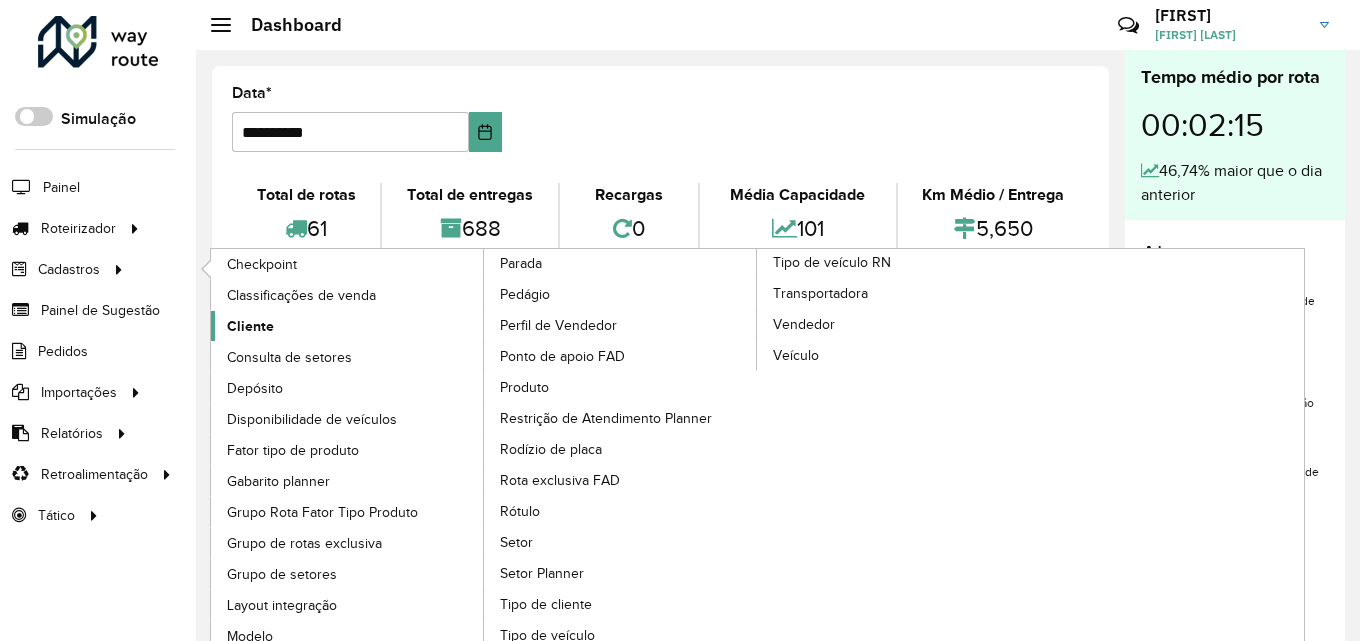 click on "Cliente" 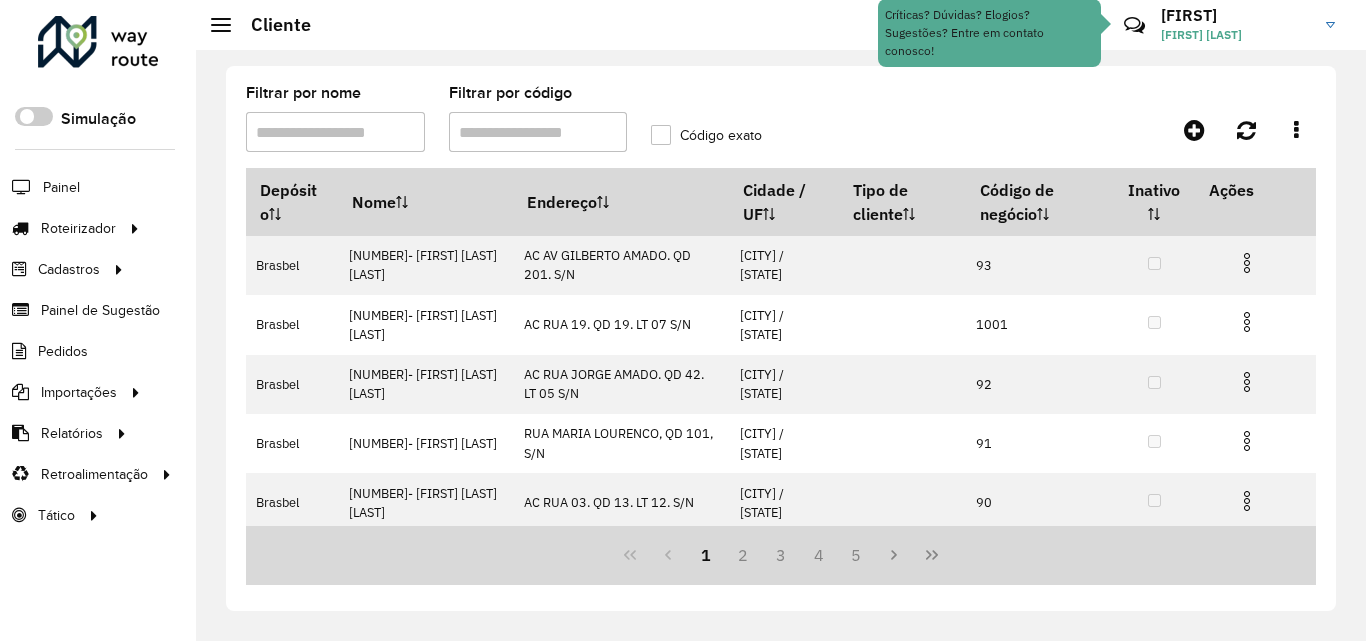 click on "Filtrar por código" at bounding box center (538, 132) 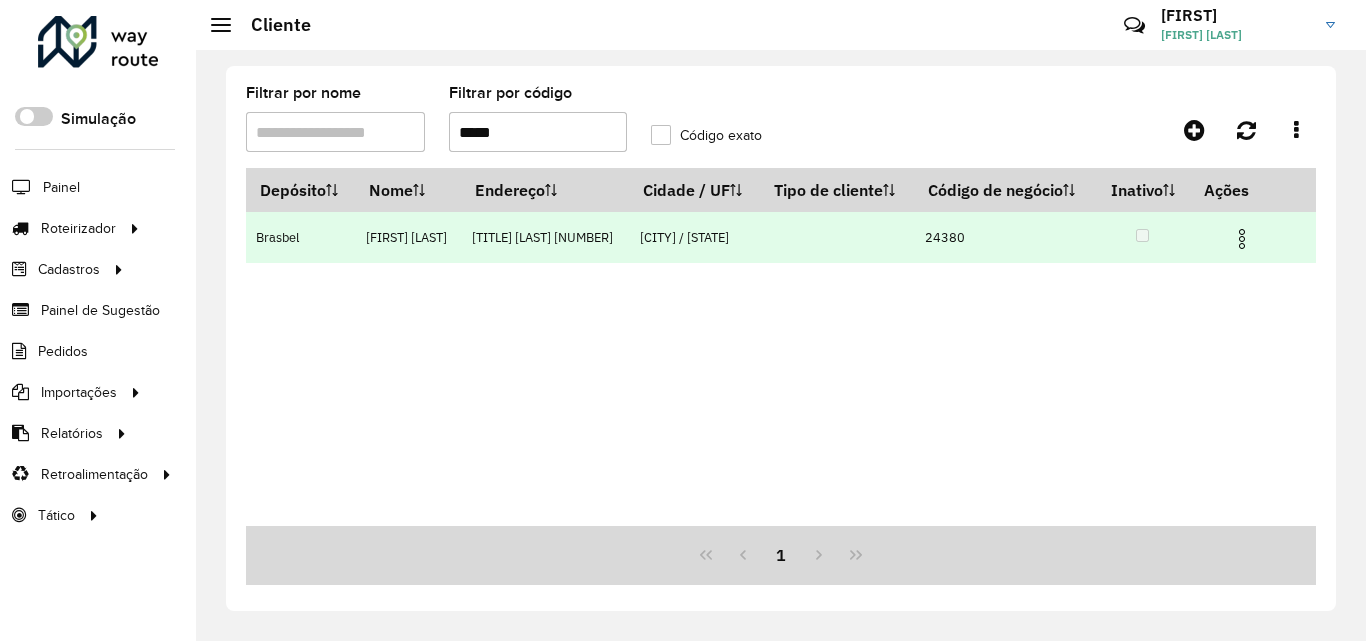 type on "*****" 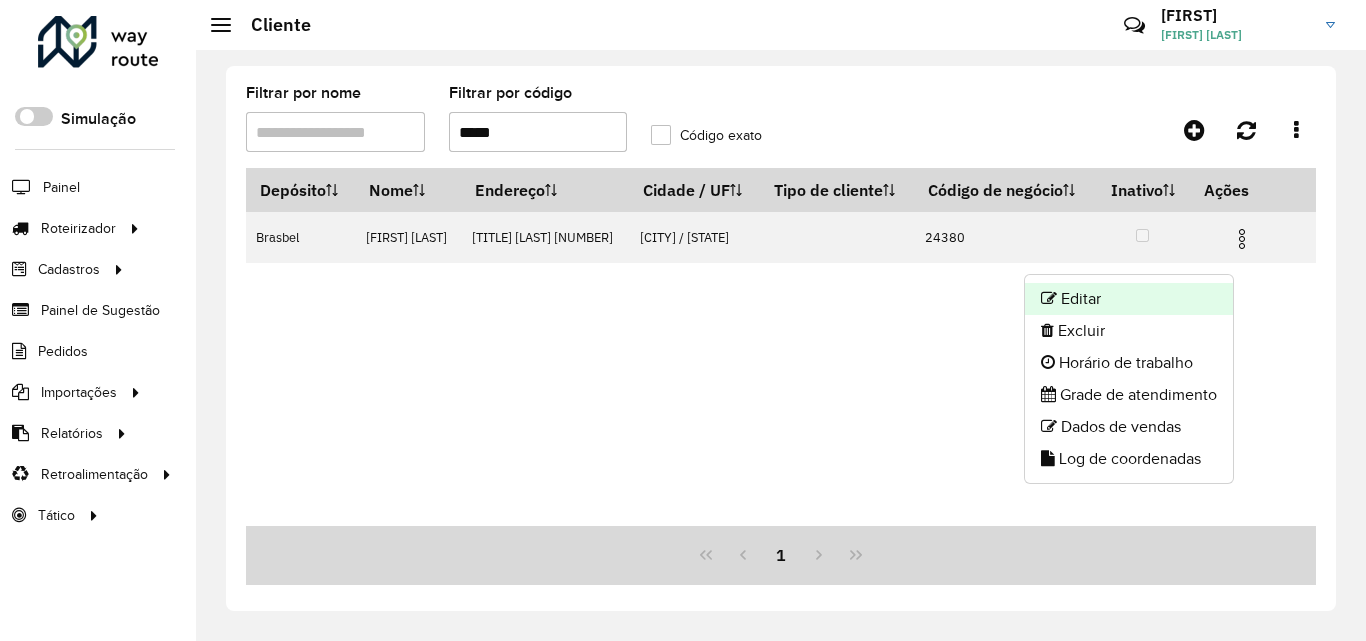 click on "Editar" 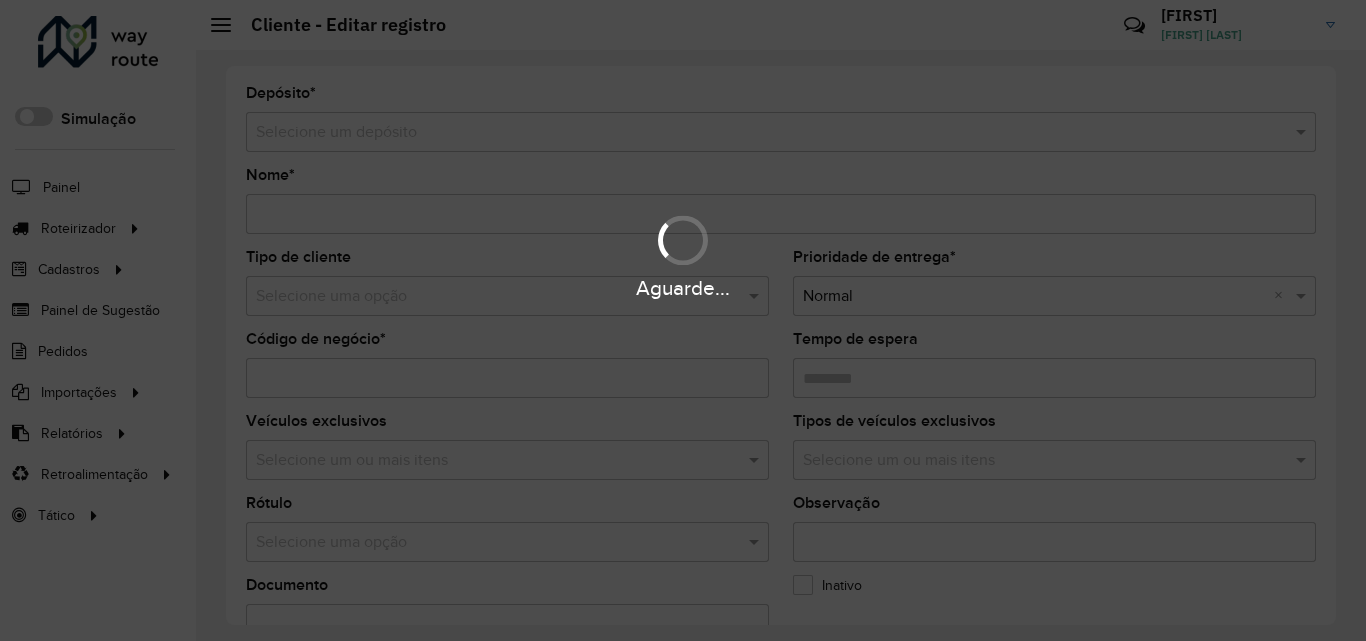 type on "**********" 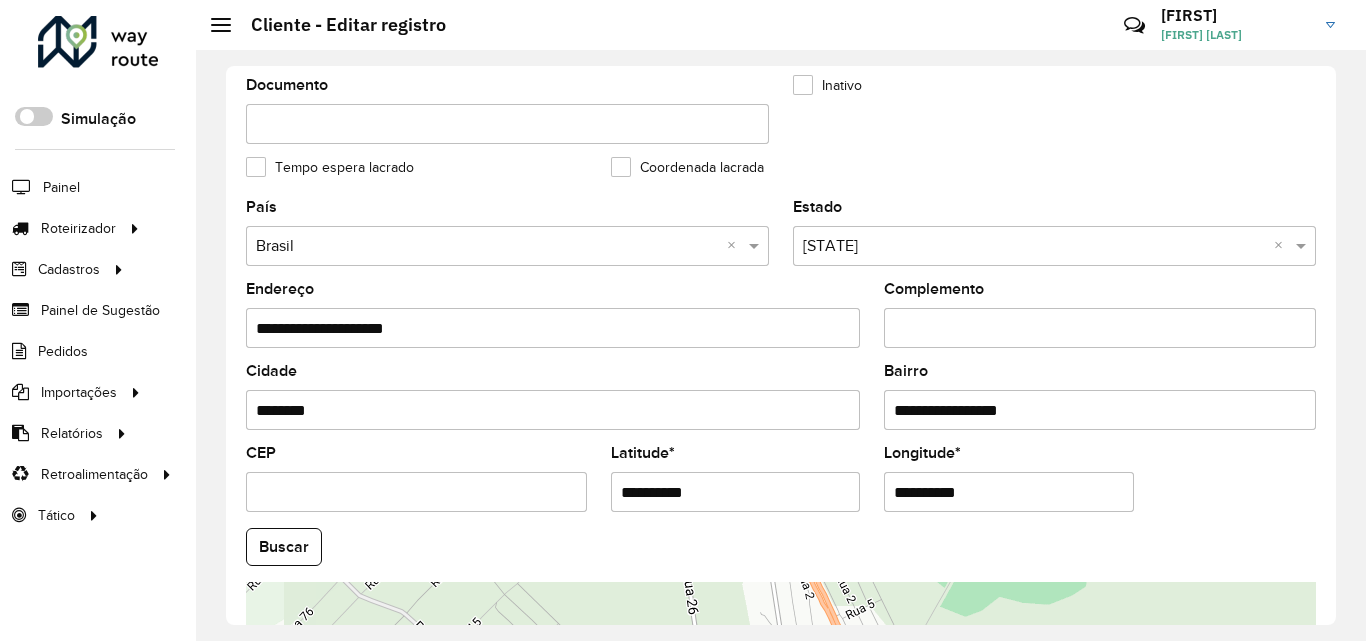 scroll, scrollTop: 600, scrollLeft: 0, axis: vertical 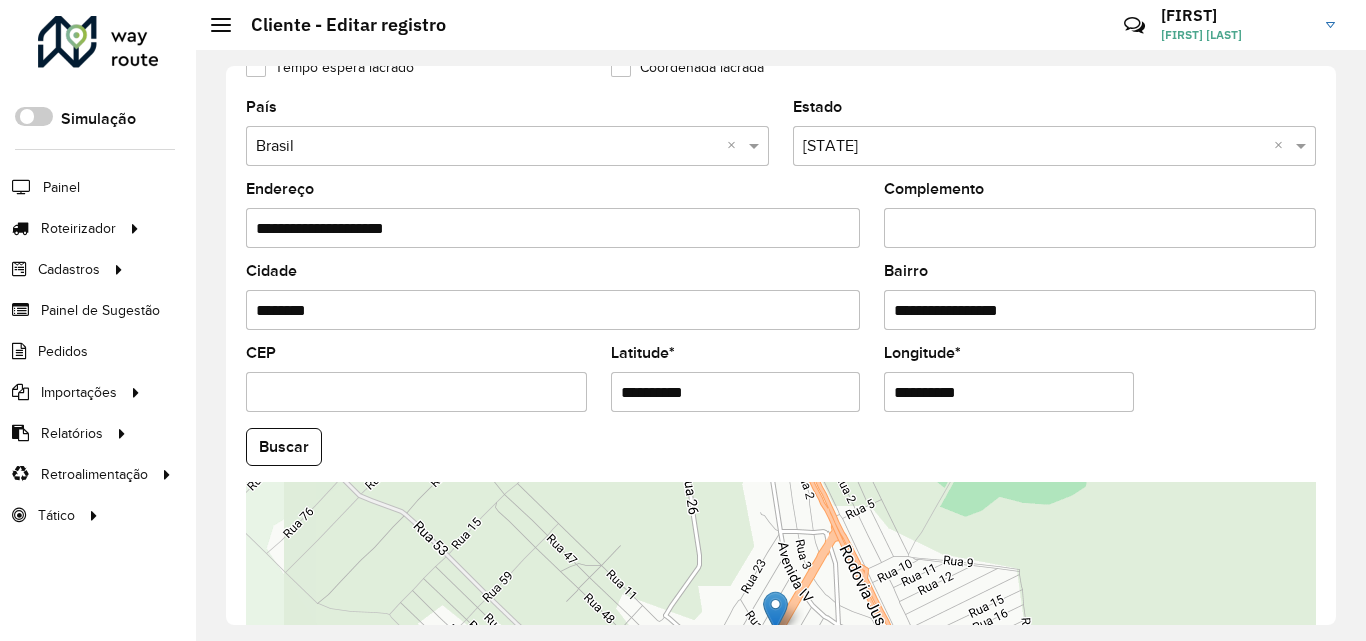 drag, startPoint x: 729, startPoint y: 392, endPoint x: 519, endPoint y: 394, distance: 210.00952 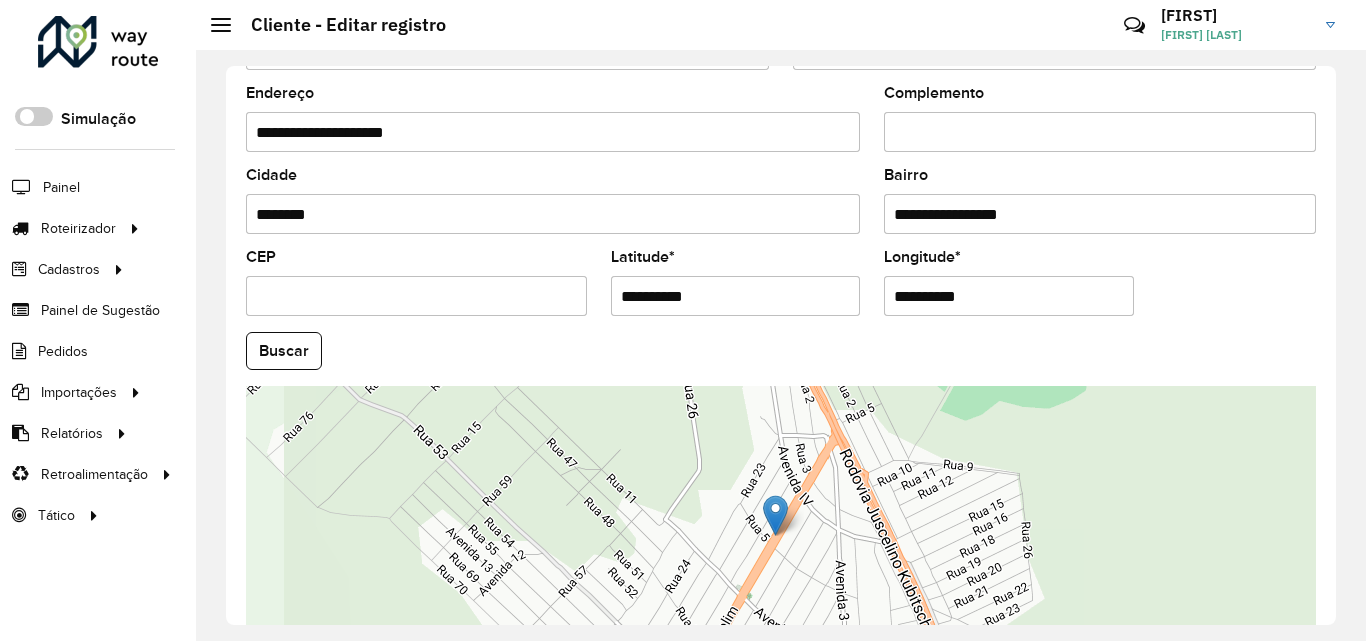 scroll, scrollTop: 847, scrollLeft: 0, axis: vertical 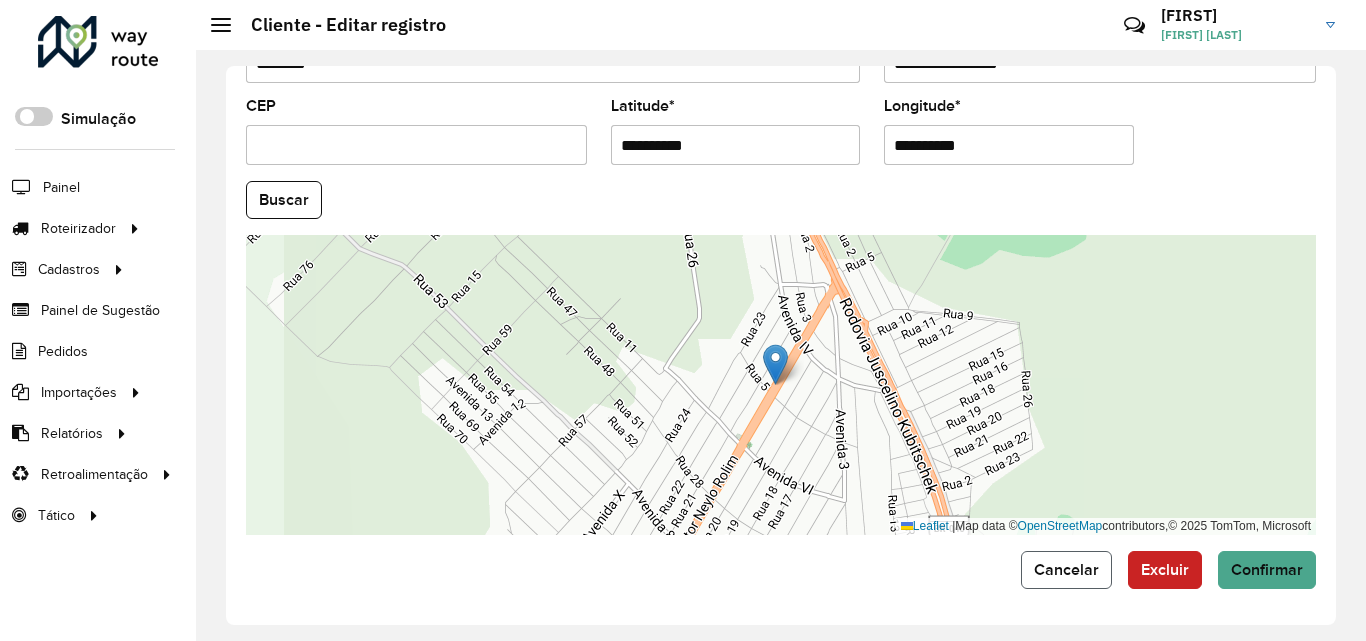 click on "Cancelar" 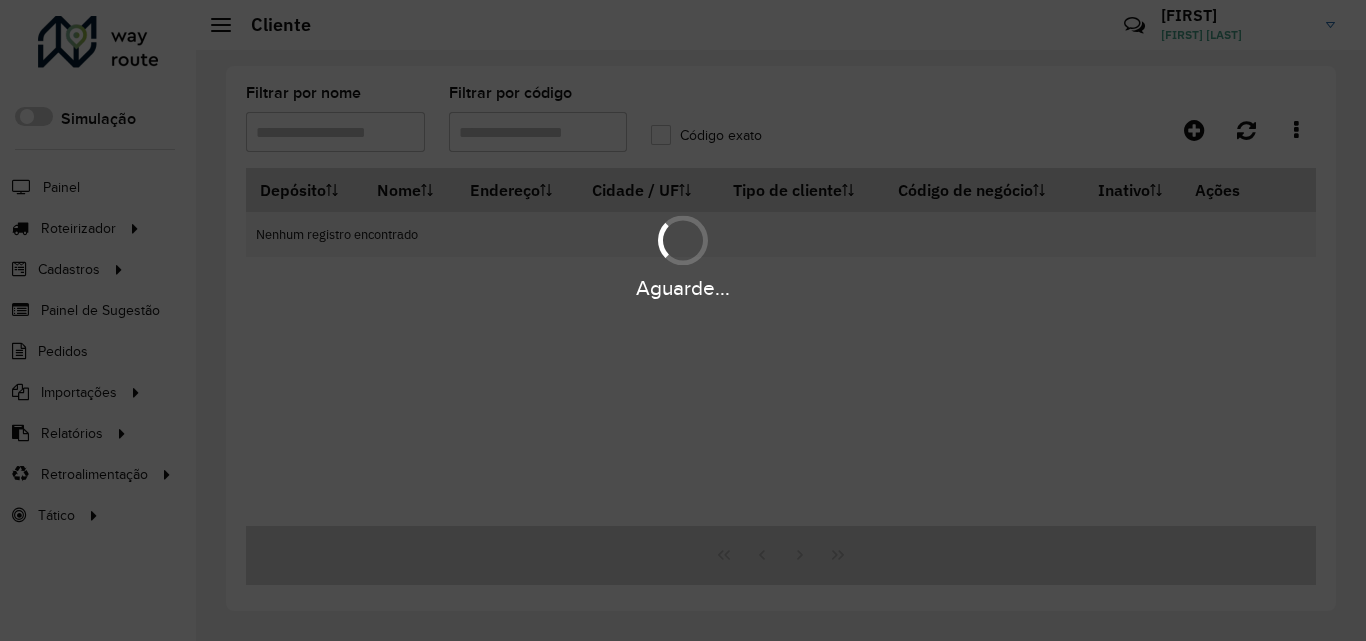 type on "*****" 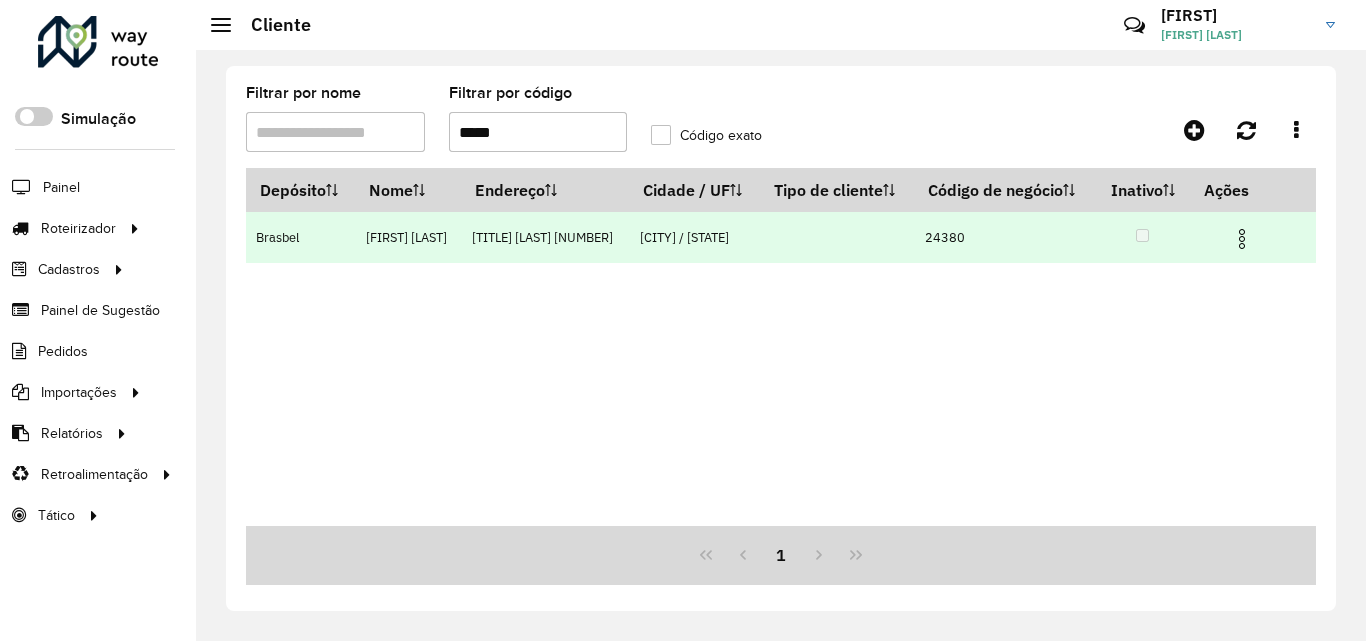 click at bounding box center (1242, 239) 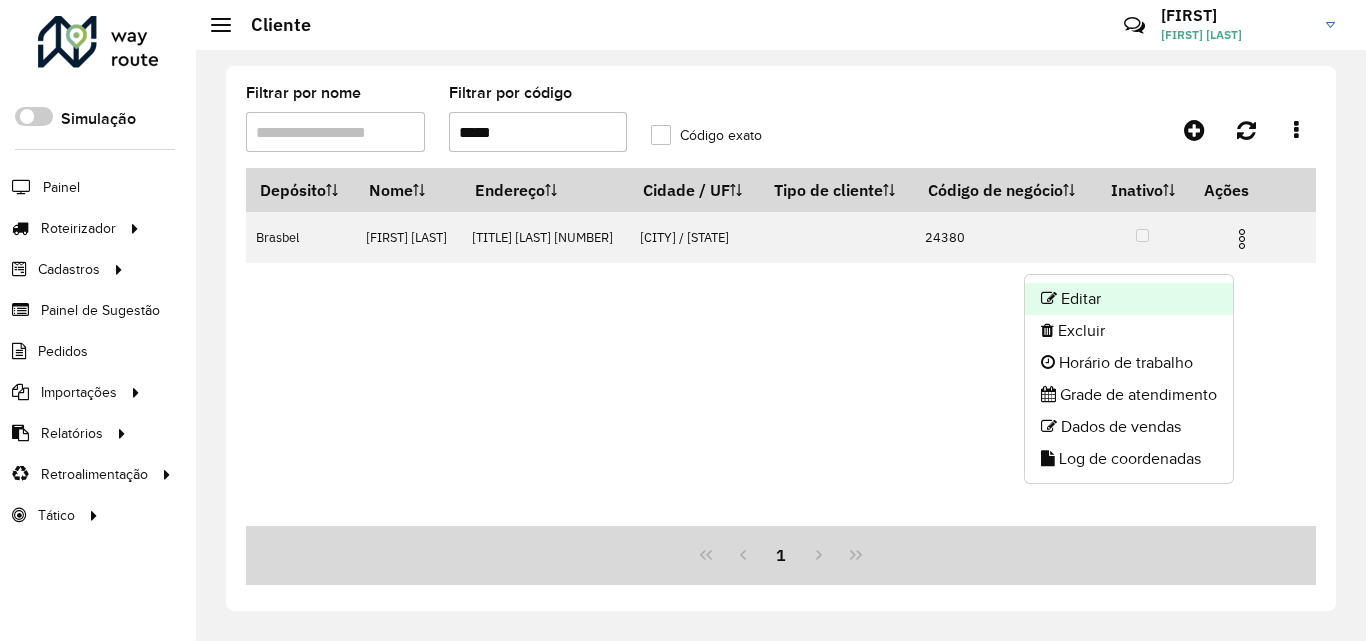 click on "Editar" 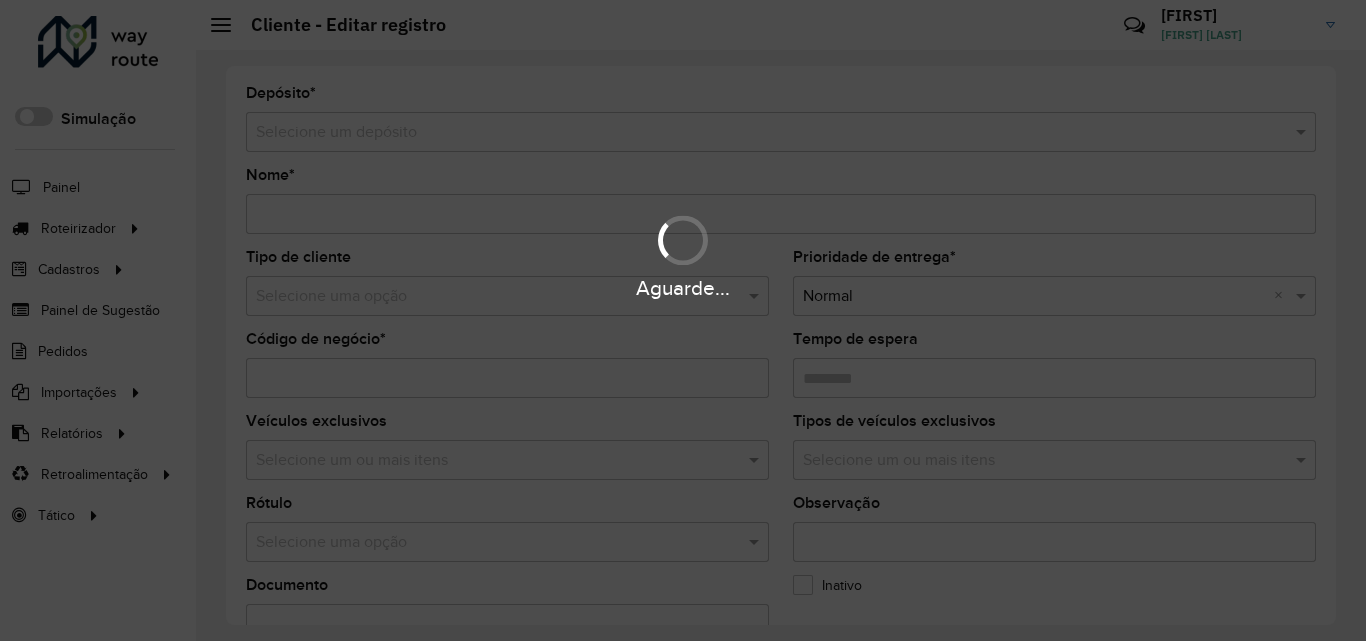 type on "**********" 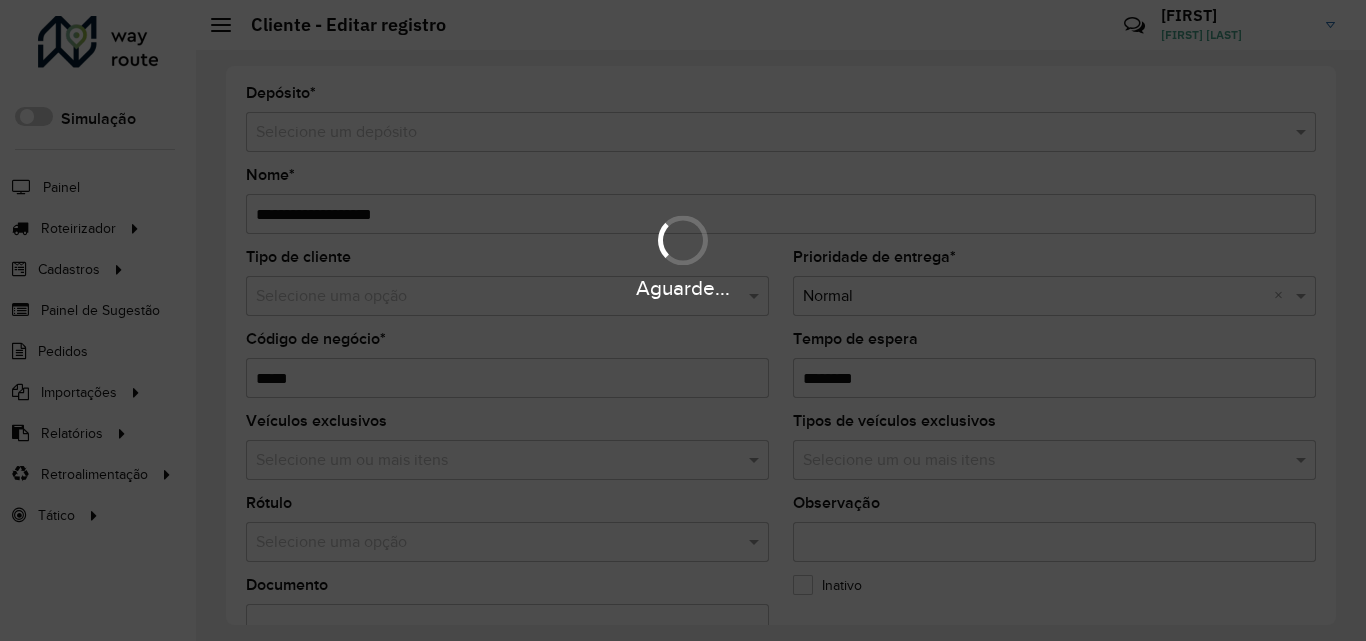 type on "**********" 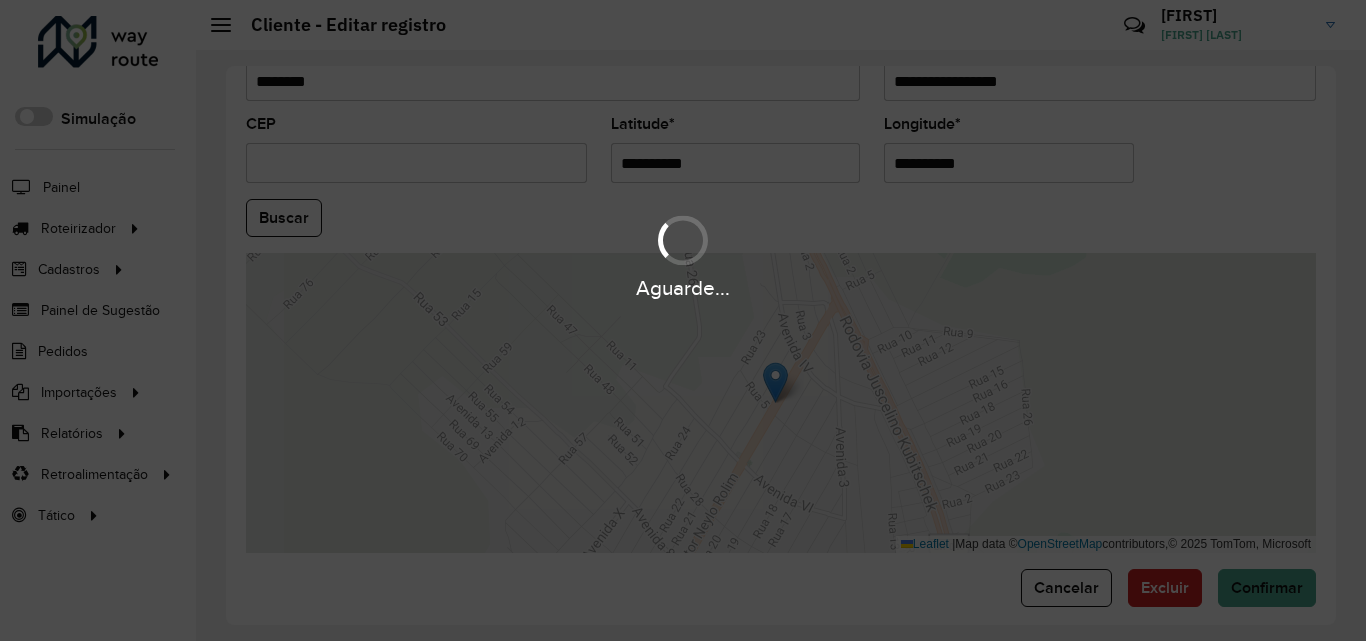 scroll, scrollTop: 837, scrollLeft: 0, axis: vertical 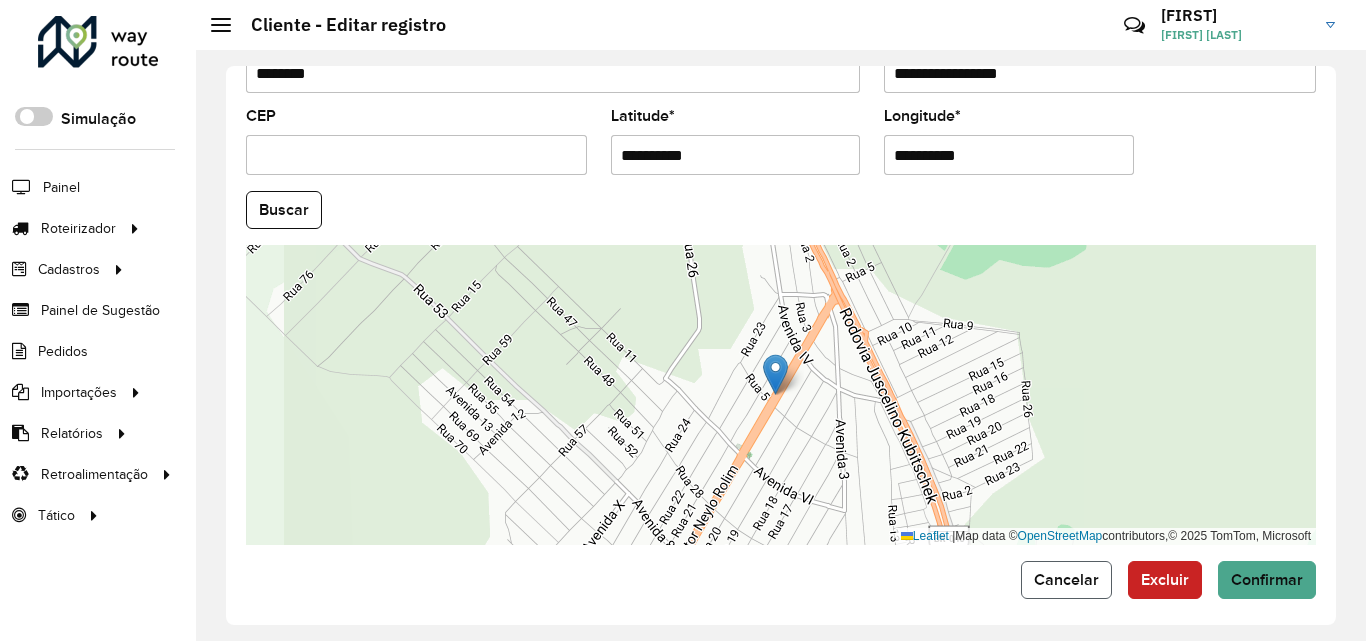 click on "Cancelar" 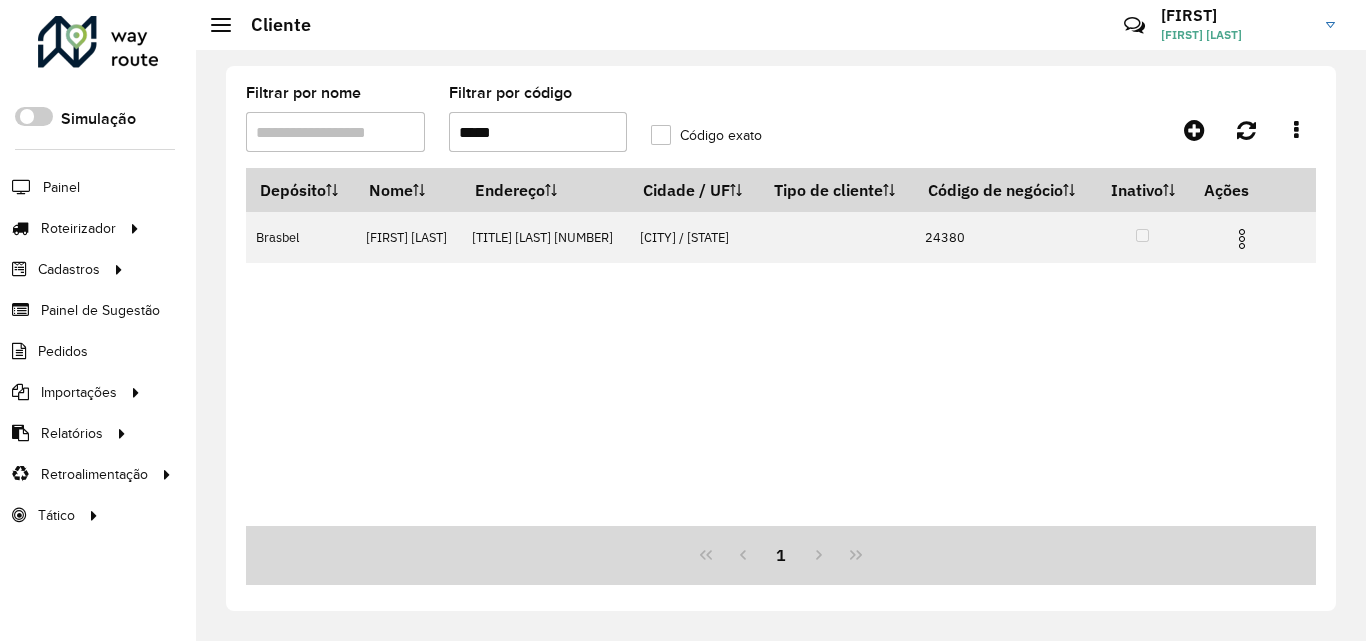 click 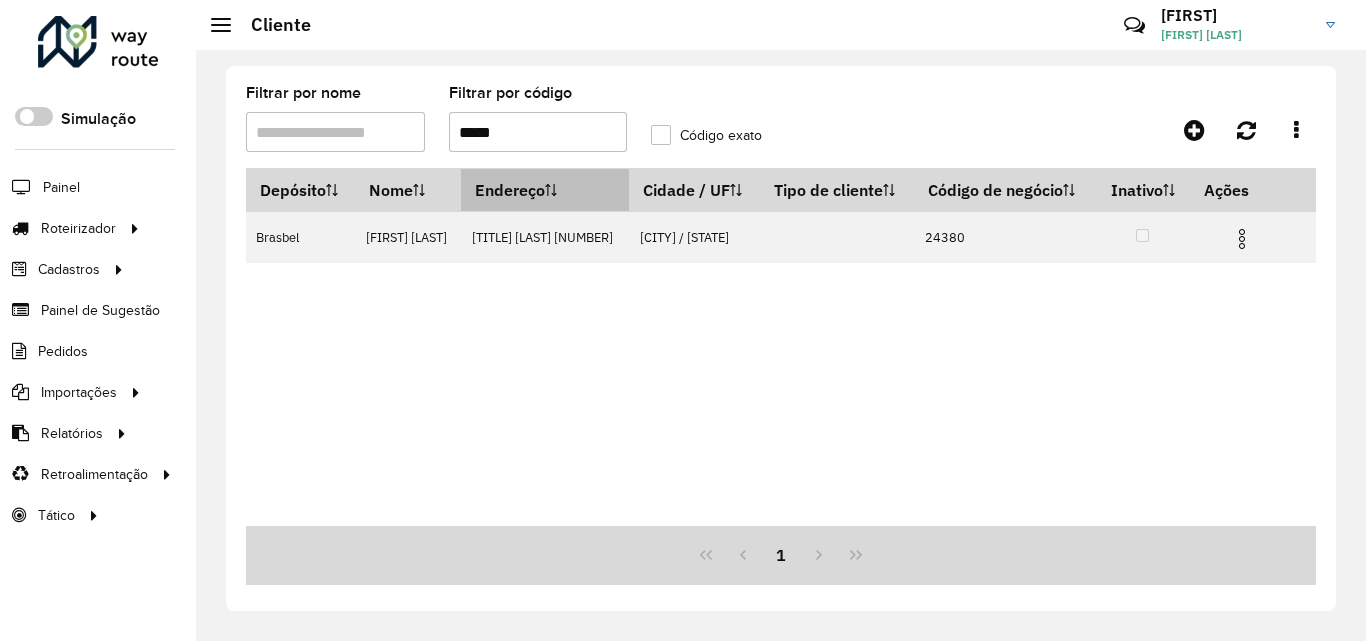 paste 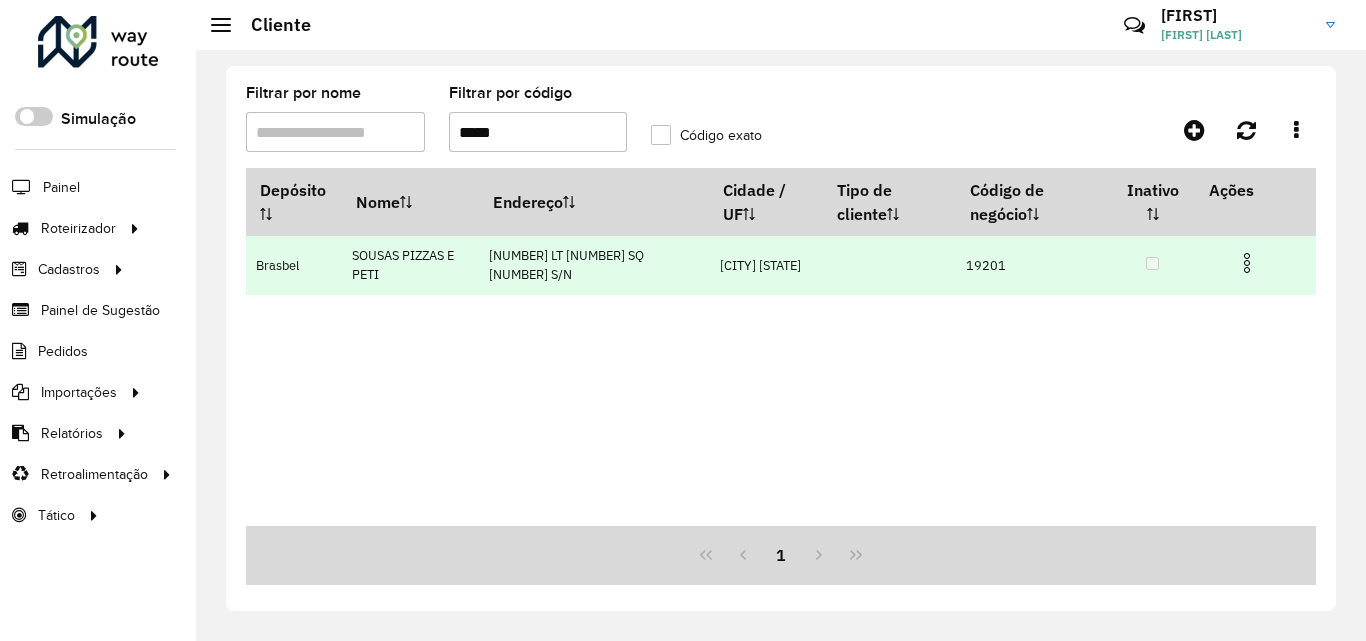 type on "*****" 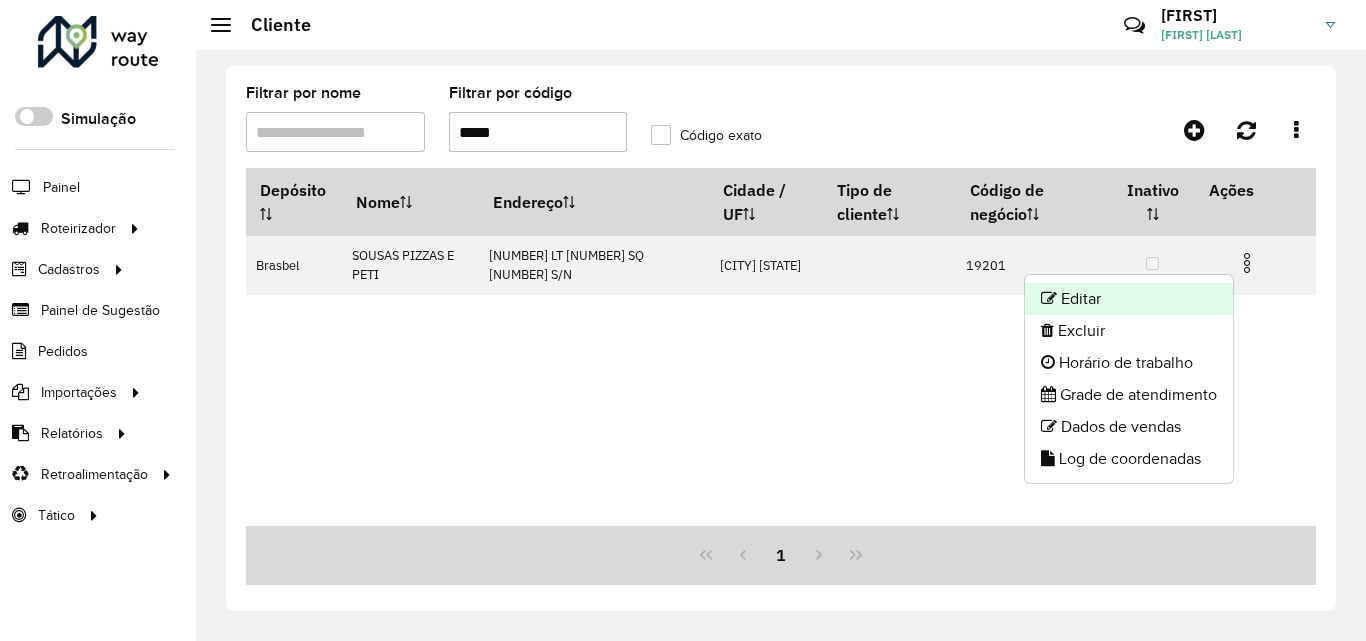 click on "Editar" 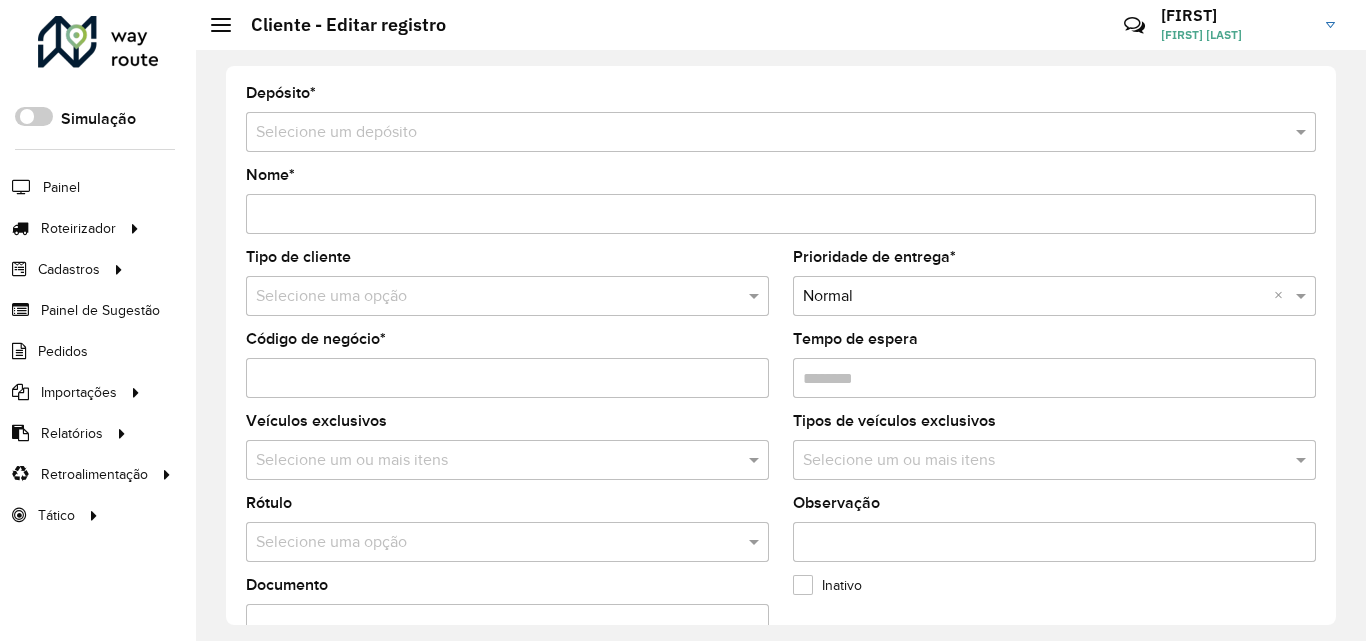 type on "**********" 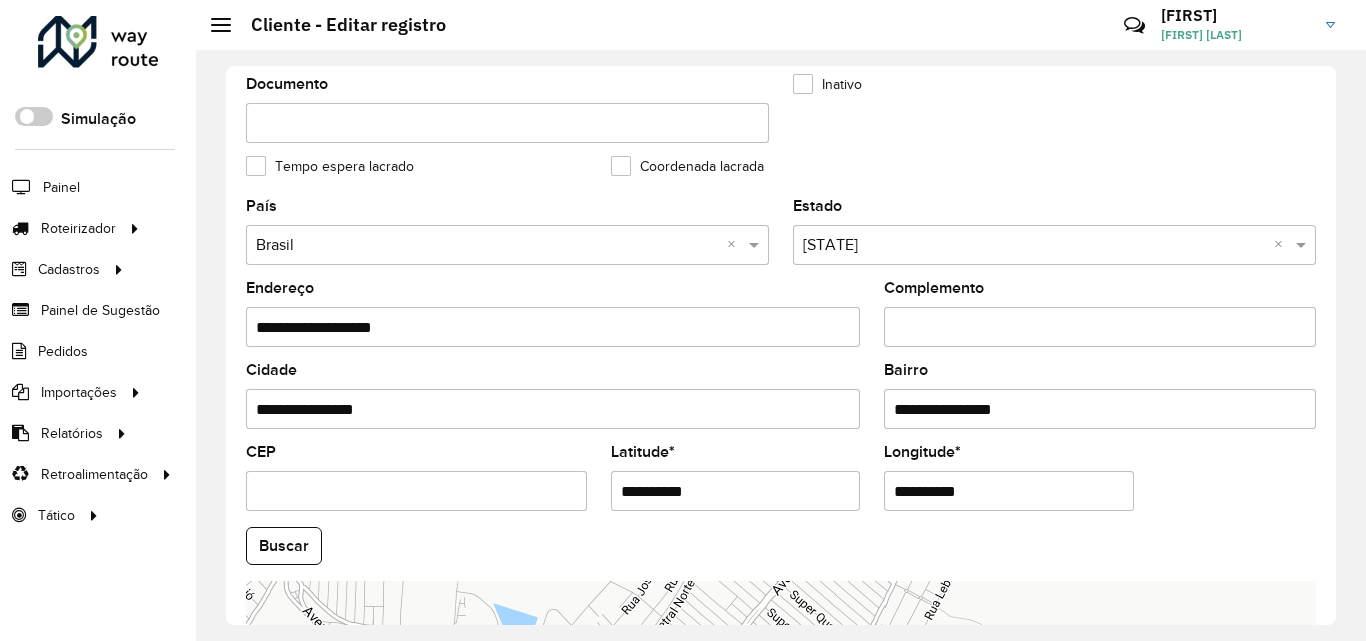 scroll, scrollTop: 700, scrollLeft: 0, axis: vertical 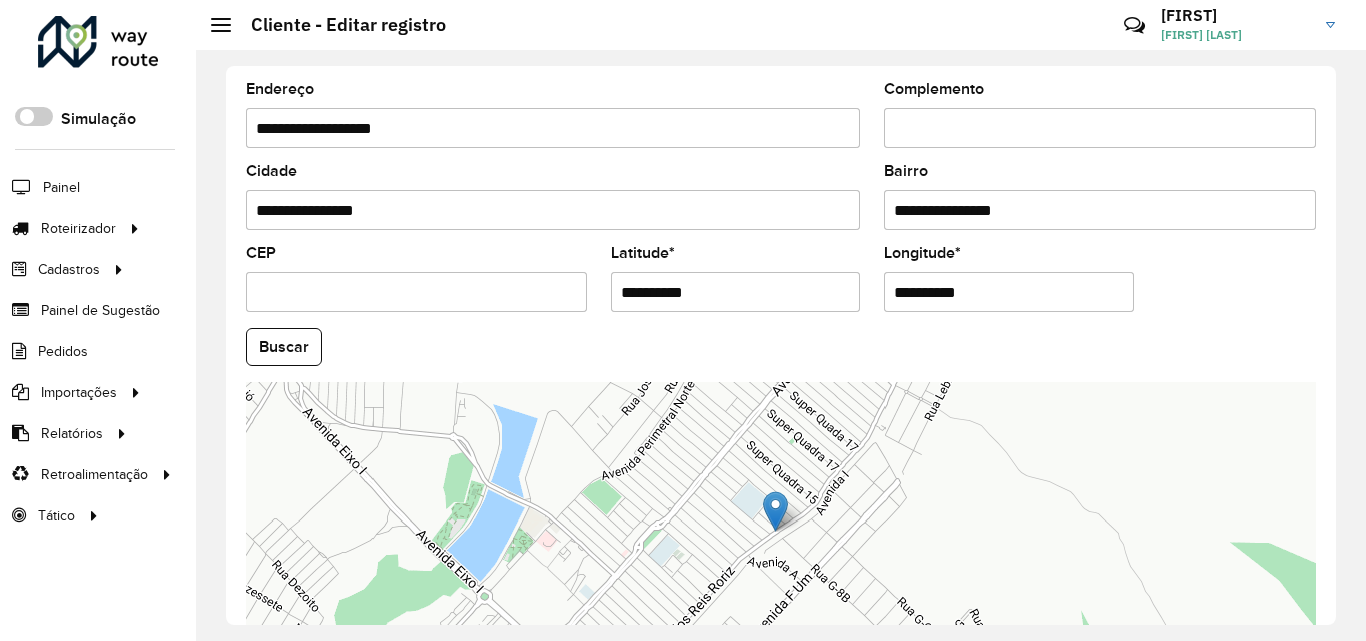 drag, startPoint x: 725, startPoint y: 294, endPoint x: 522, endPoint y: 291, distance: 203.02217 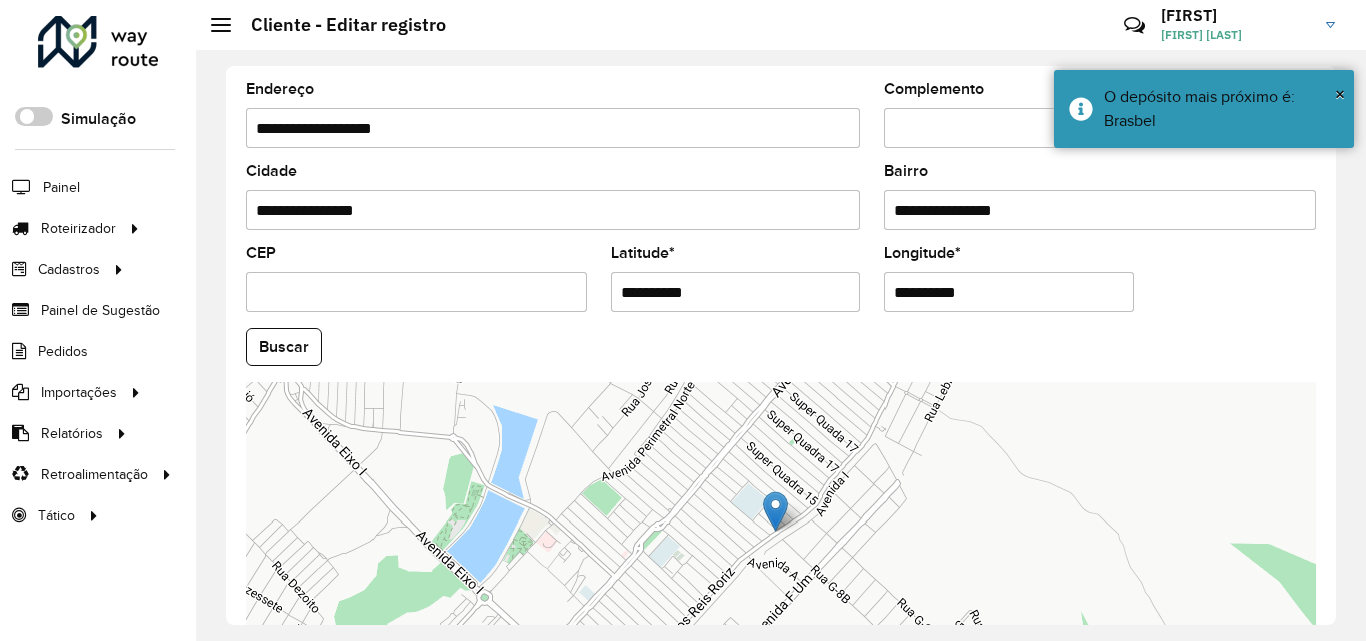 drag, startPoint x: 1000, startPoint y: 296, endPoint x: 769, endPoint y: 315, distance: 231.78008 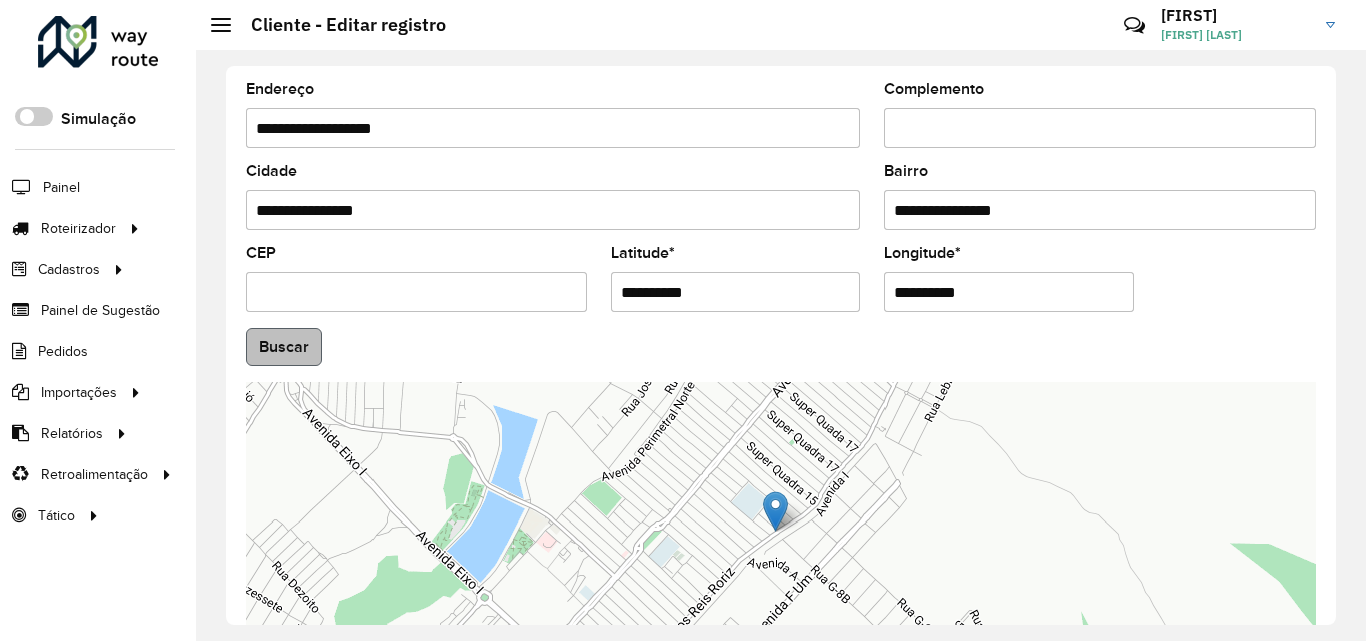 type on "**********" 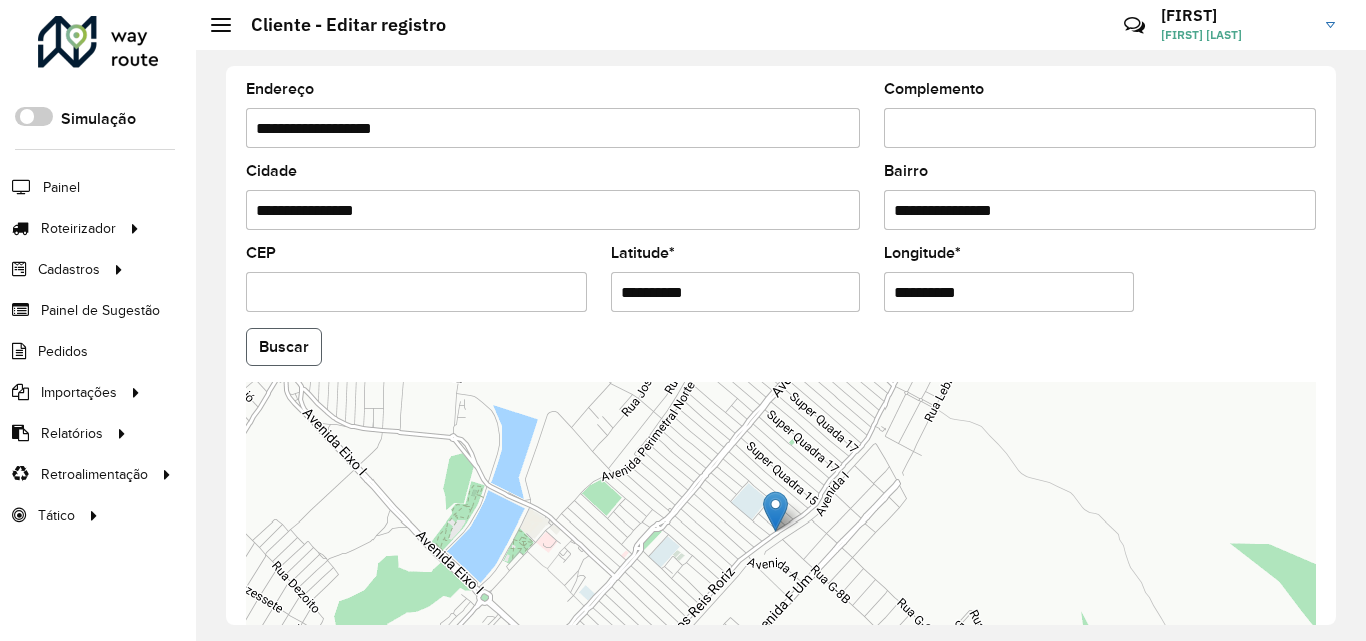 click on "Aguarde...  Pop-up bloqueado!  Seu navegador bloqueou automáticamente a abertura de uma nova janela.   Acesse as configurações e adicione o endereço do sistema a lista de permissão.   Fechar  Roteirizador AmbevTech Simulação Painel Roteirizador Entregas Vendas Cadastros Checkpoint Classificações de venda Cliente Consulta de setores Depósito Disponibilidade de veículos Fator tipo de produto Gabarito planner Grupo Rota Fator Tipo Produto Grupo de rotas exclusiva Grupo de setores Layout integração Modelo Parada Pedágio Perfil de Vendedor Ponto de apoio FAD Produto Restrição de Atendimento Planner Rodízio de placa Rota exclusiva FAD Rótulo Setor Setor Planner Tipo de cliente Tipo de veículo Tipo de veículo RN Transportadora Vendedor Veículo Painel de Sugestão Pedidos Importações Classificação e volume de venda Clientes Fator tipo produto Gabarito planner Grade de atendimento Janela de atendimento Localização Pedidos Restrição de Atendimento Planner Tempo de espera Vendedor Veículos" at bounding box center (683, 320) 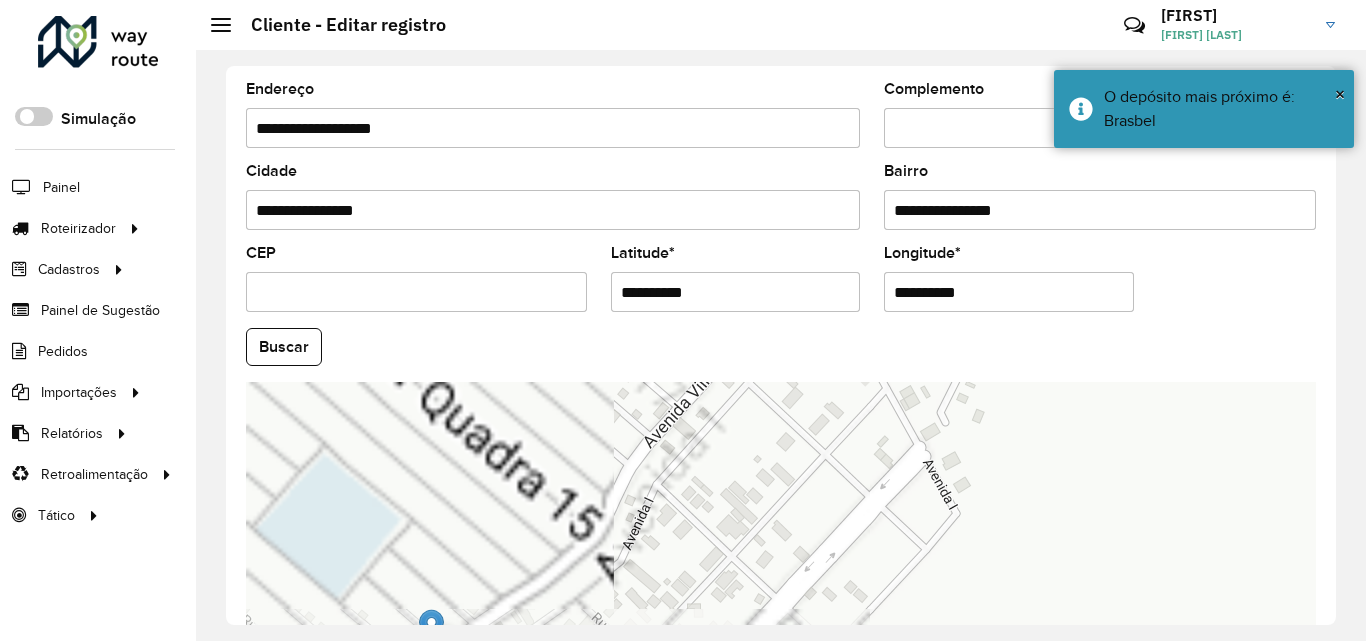 scroll, scrollTop: 757, scrollLeft: 0, axis: vertical 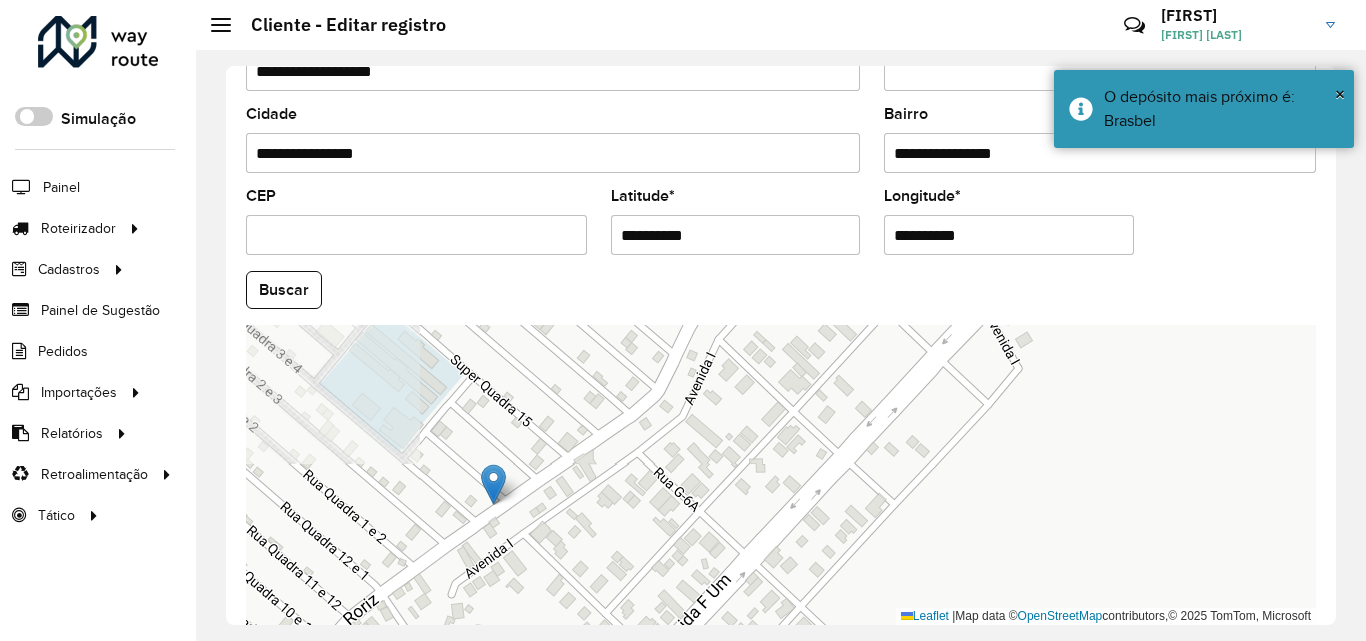 drag, startPoint x: 586, startPoint y: 558, endPoint x: 667, endPoint y: 458, distance: 128.68954 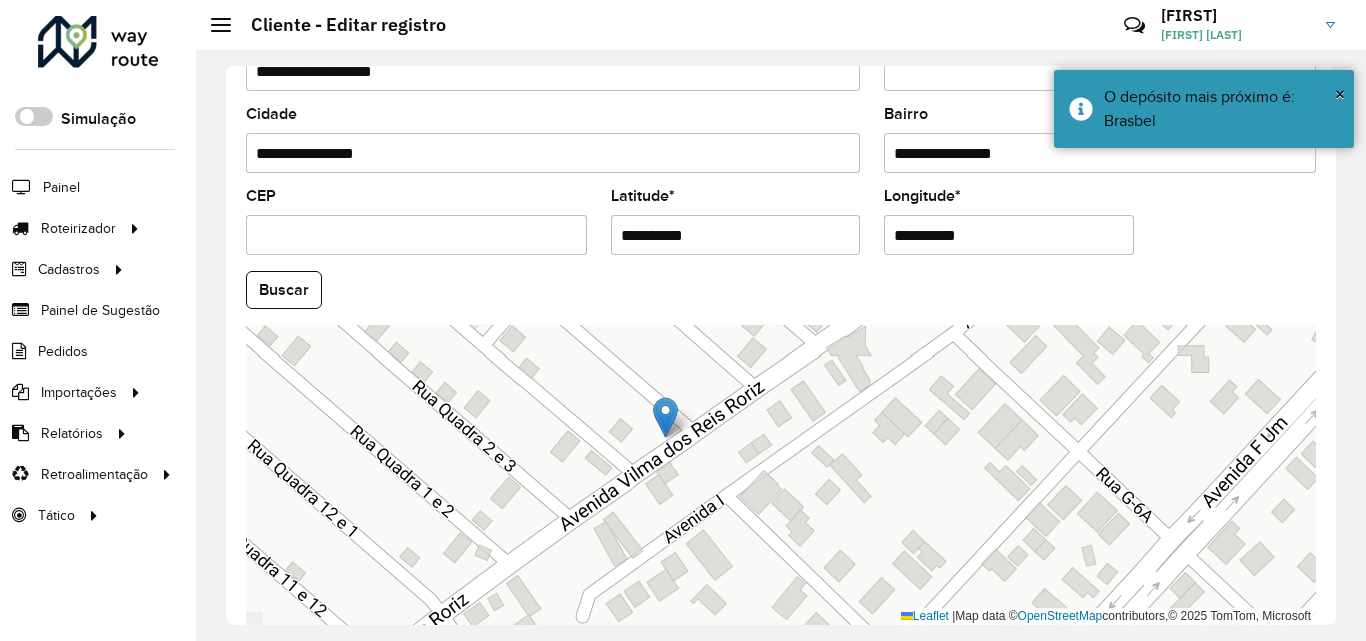drag, startPoint x: 621, startPoint y: 495, endPoint x: 829, endPoint y: 433, distance: 217.04378 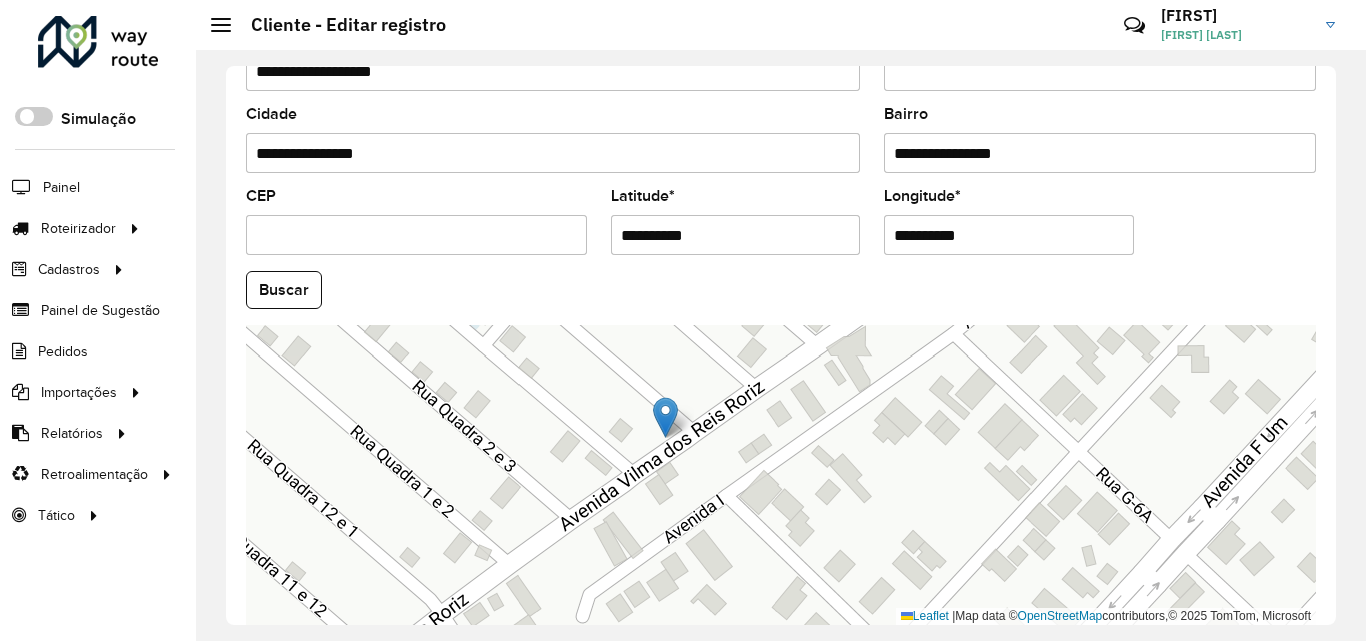 drag, startPoint x: 1327, startPoint y: 465, endPoint x: 1329, endPoint y: 649, distance: 184.01086 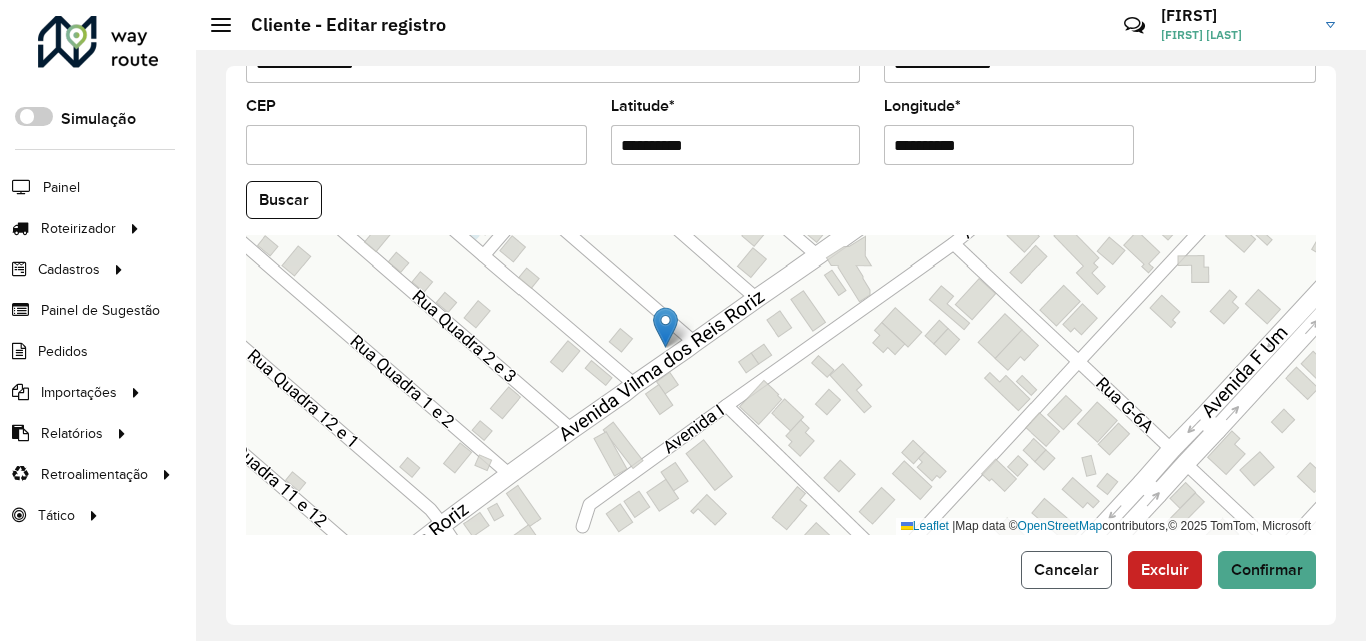 click on "Cancelar" 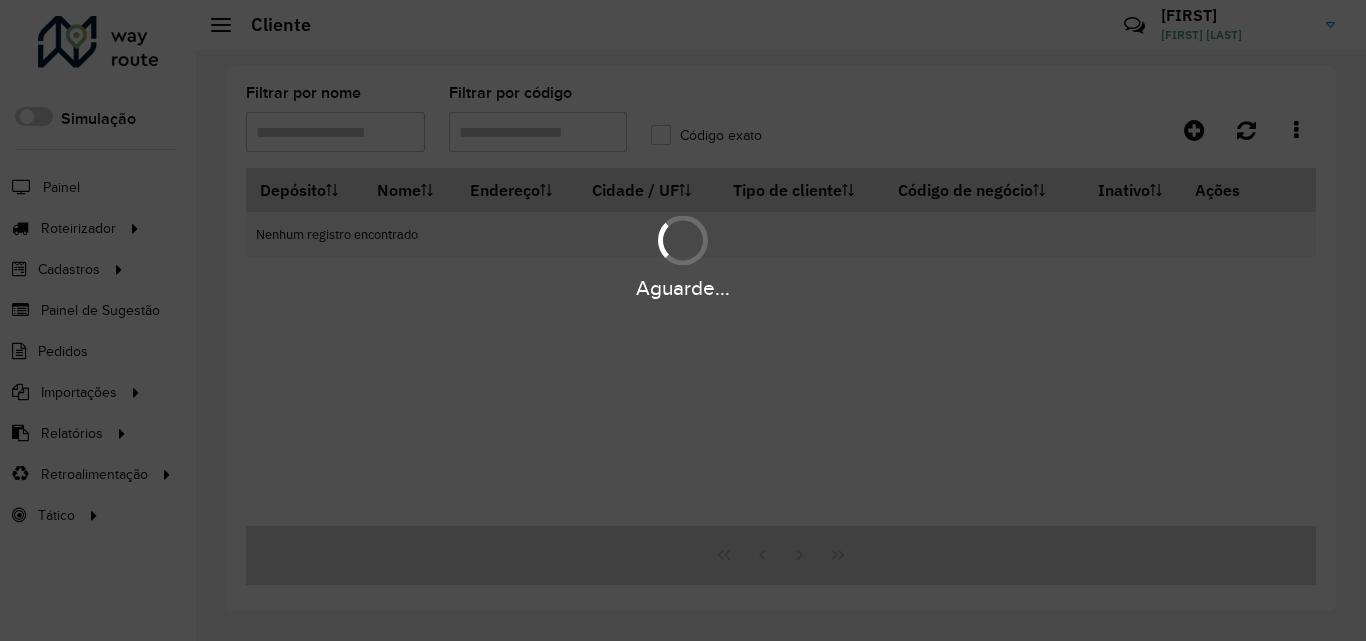 type on "*****" 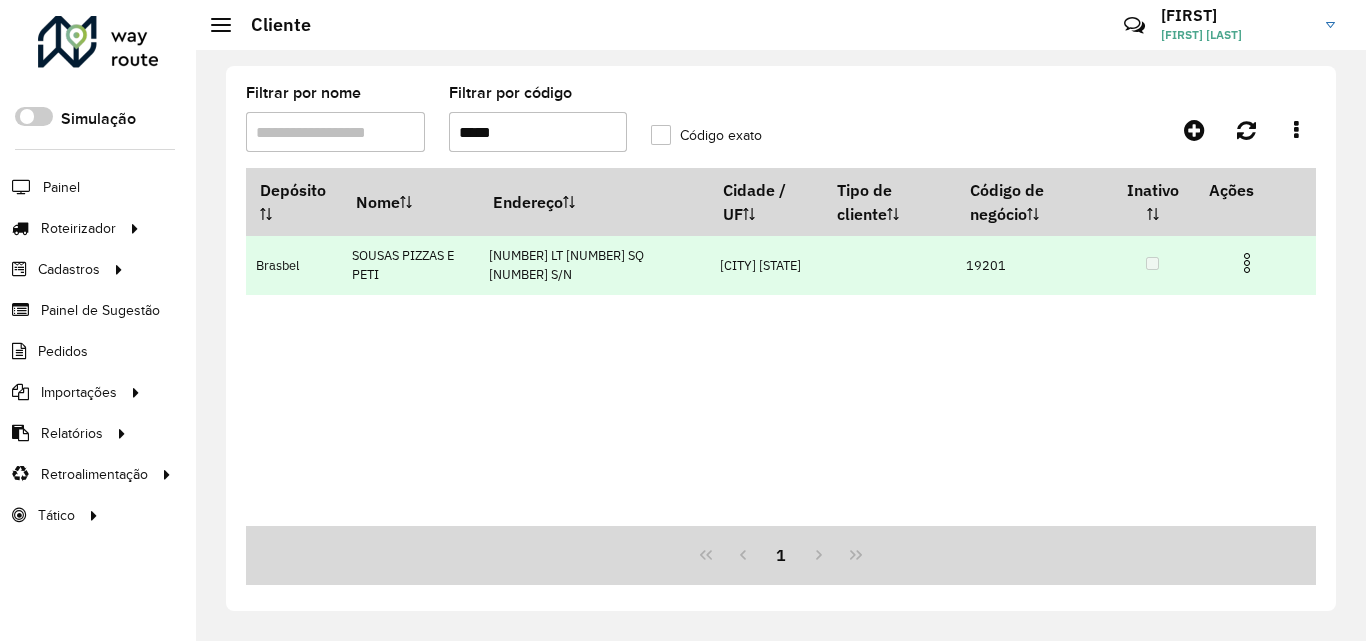 click at bounding box center (1247, 263) 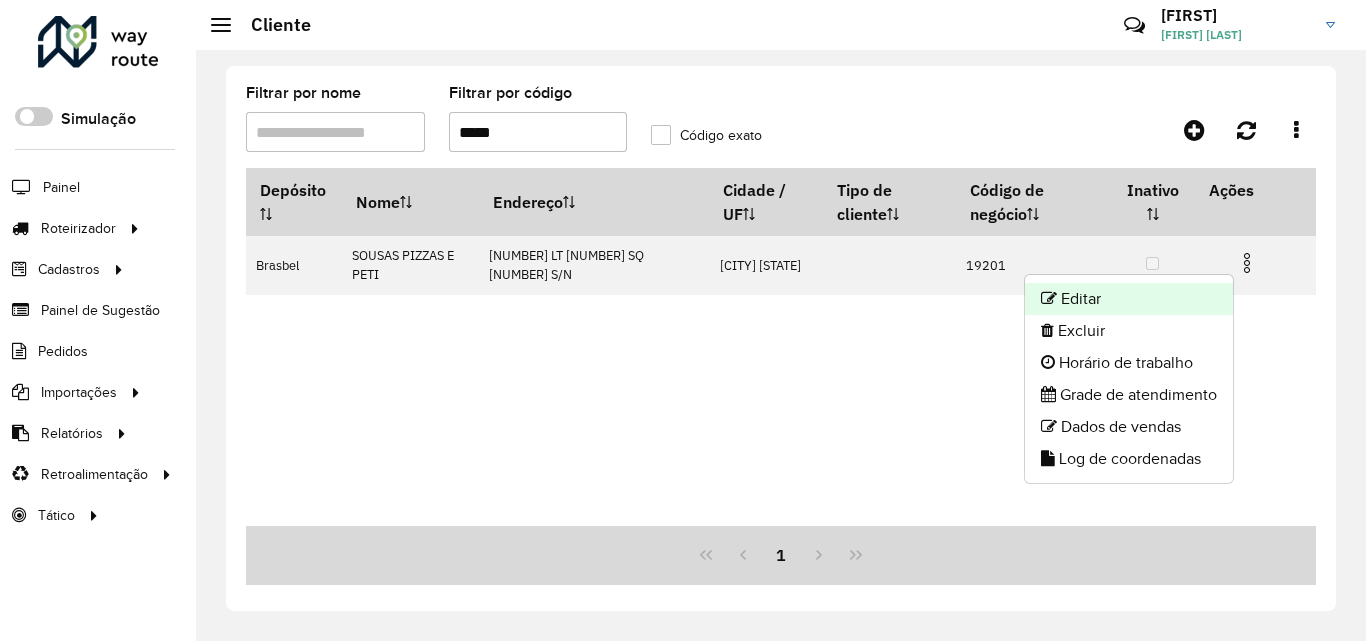 click on "Editar" 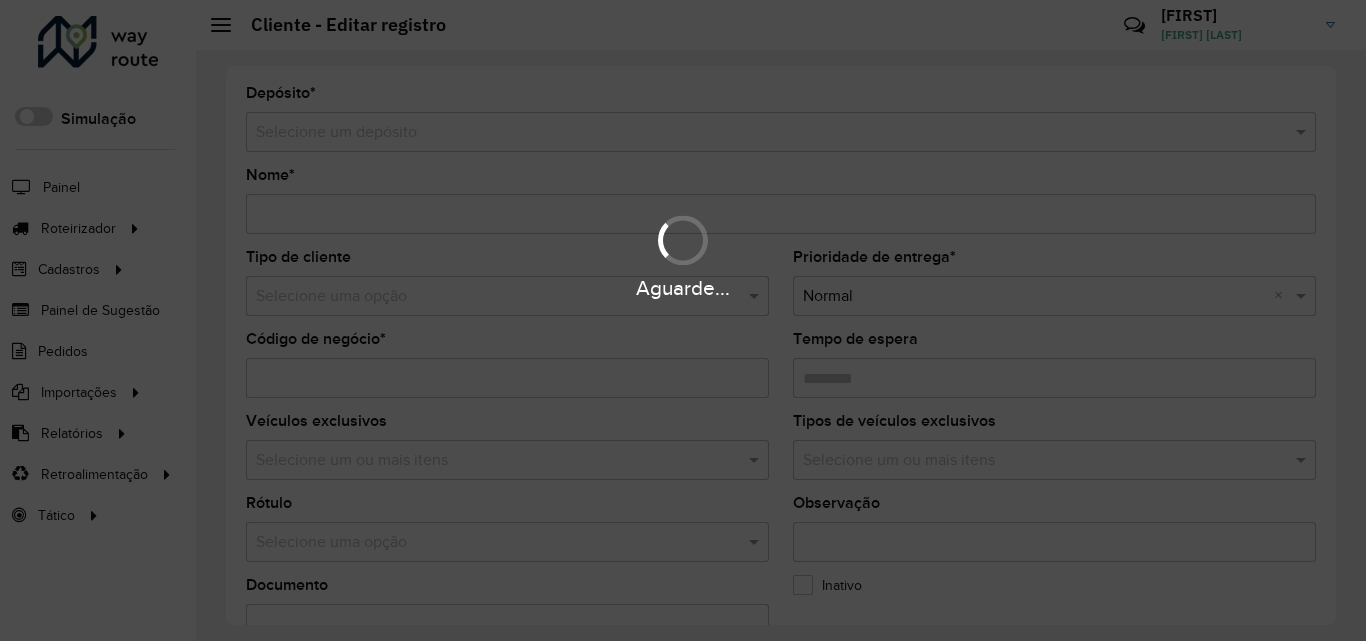 type on "**********" 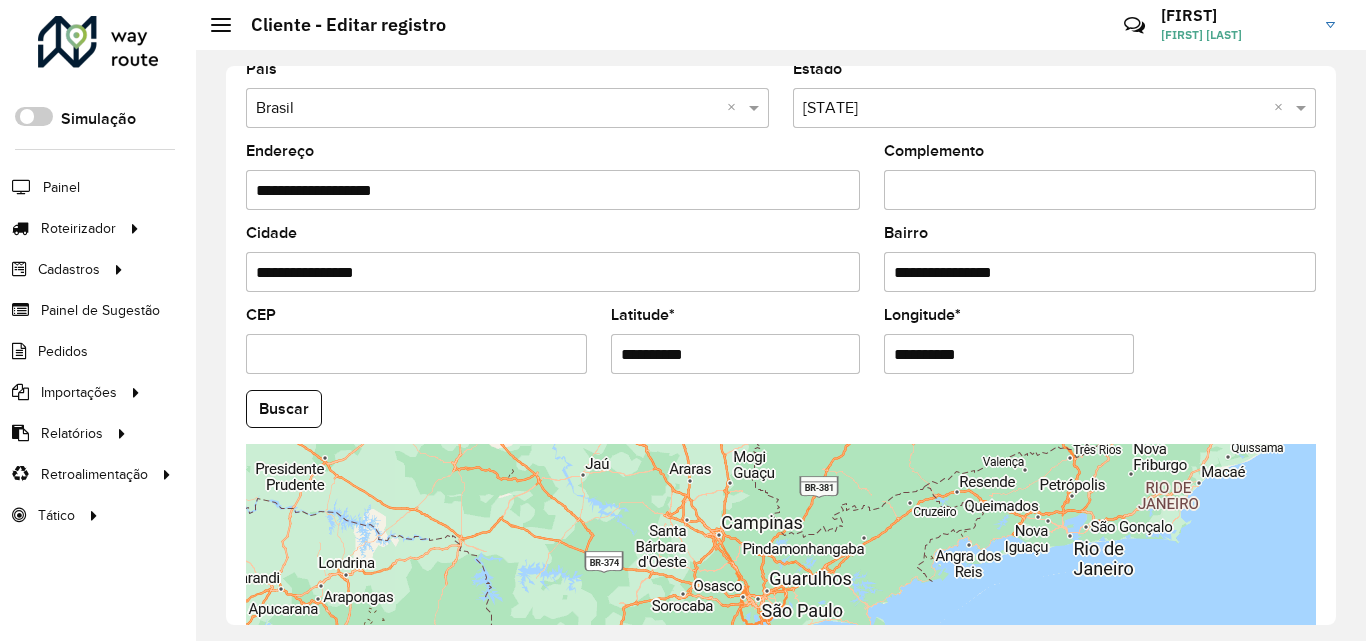 scroll, scrollTop: 847, scrollLeft: 0, axis: vertical 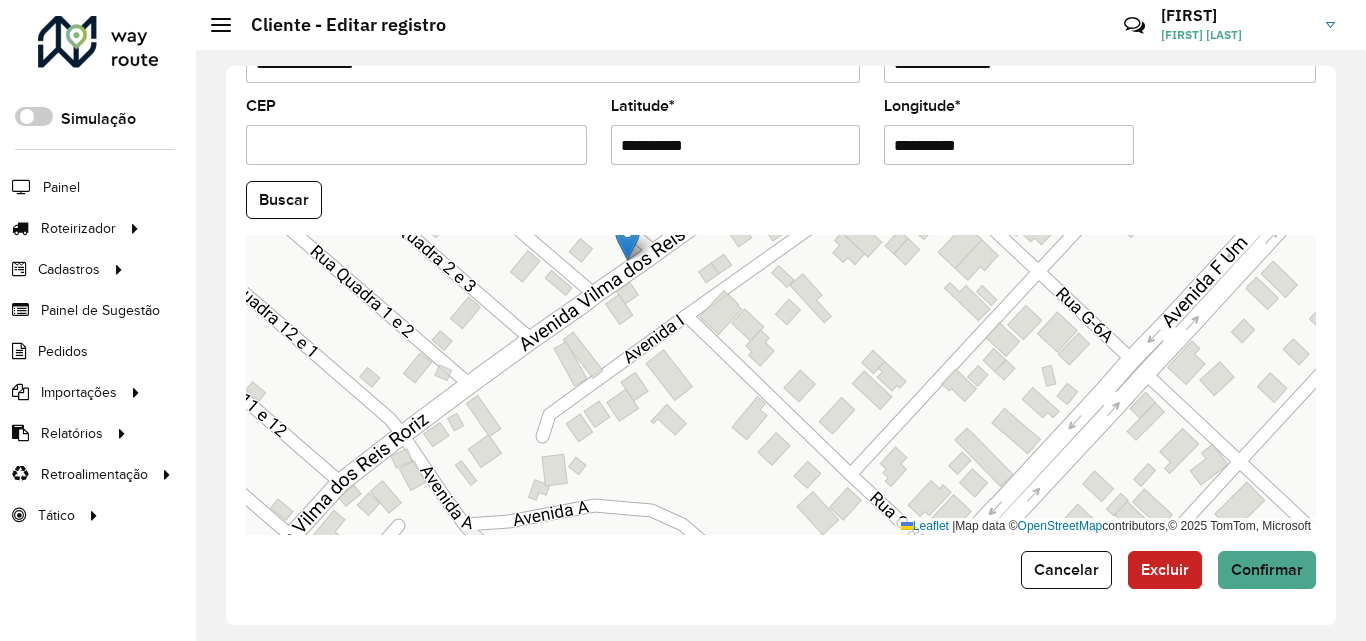 drag, startPoint x: 685, startPoint y: 331, endPoint x: 729, endPoint y: 425, distance: 103.788246 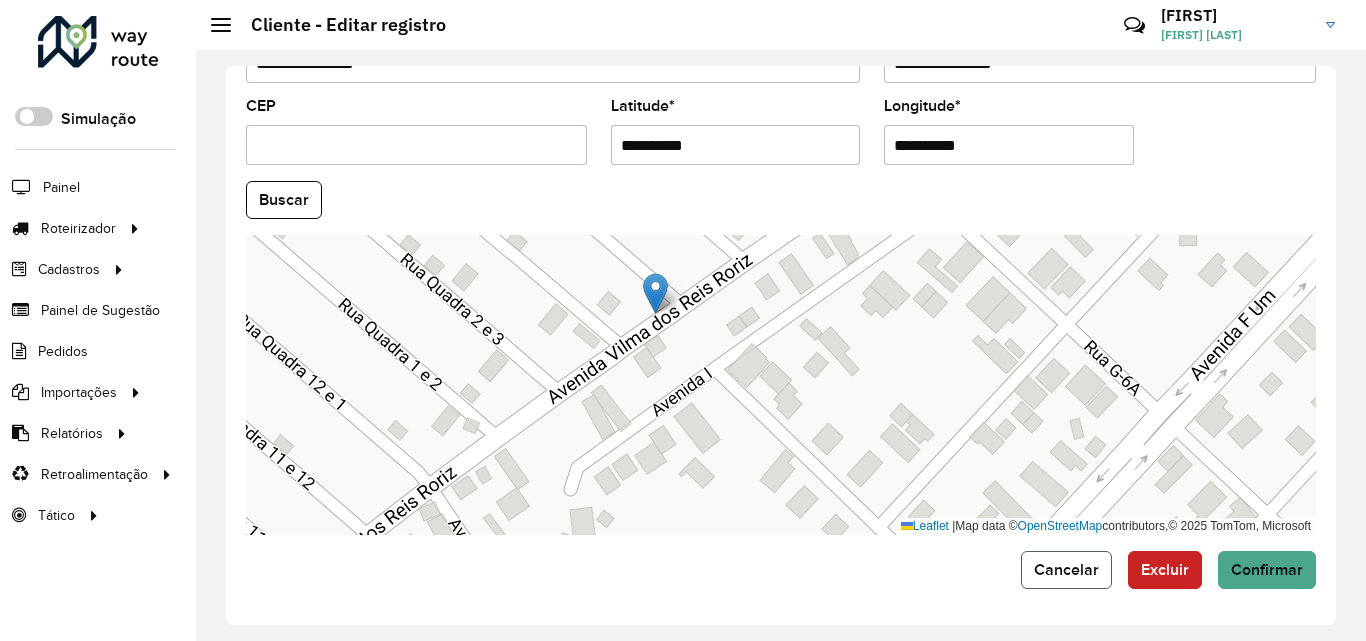 click on "Cancelar" 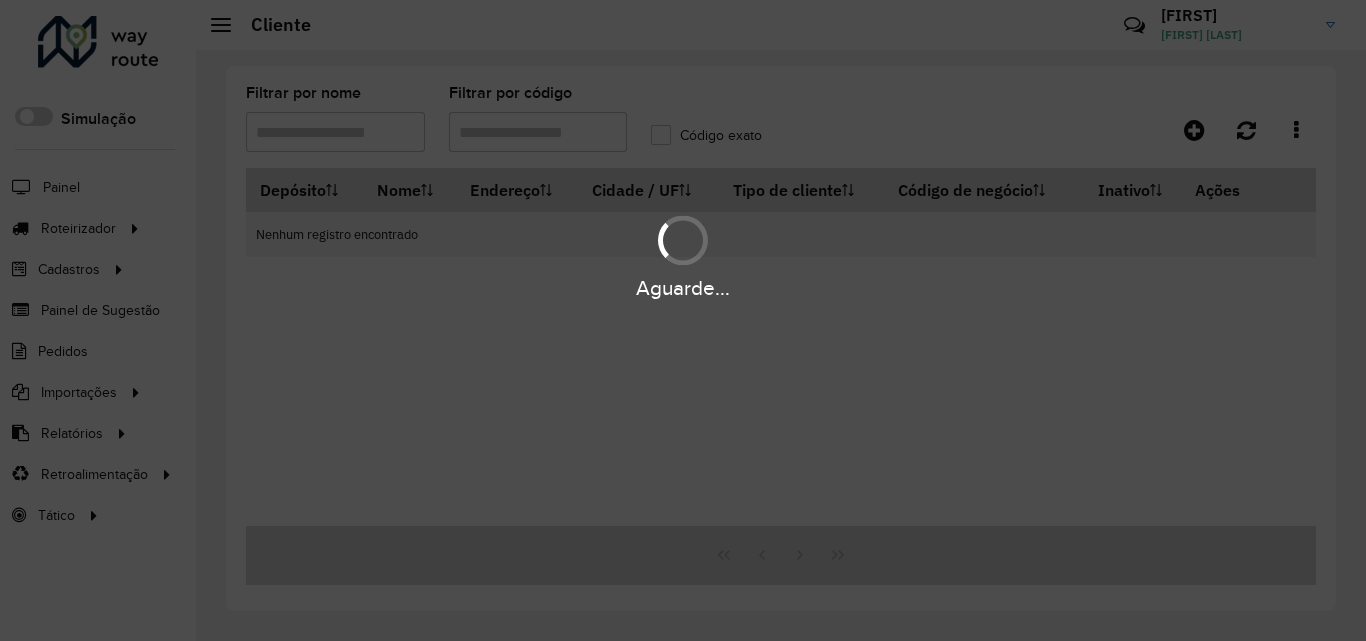 type on "*****" 